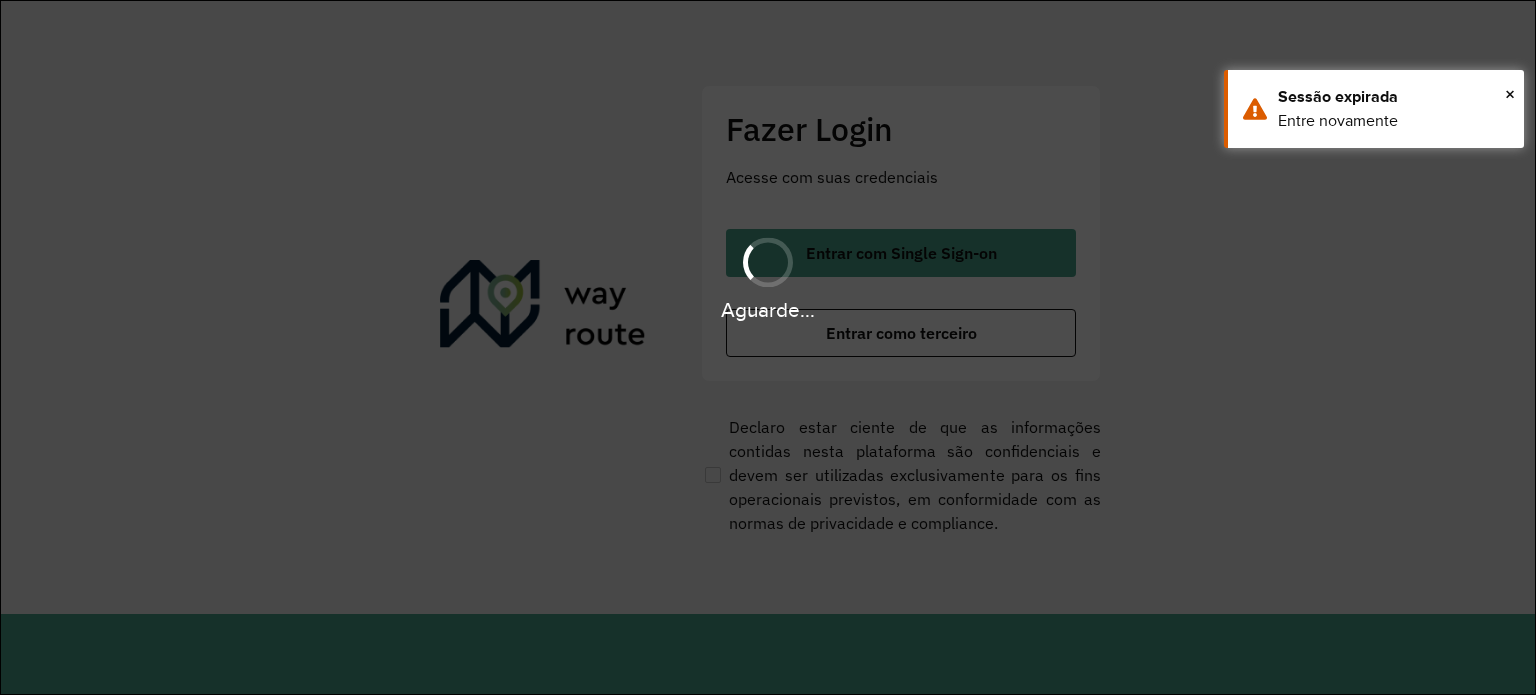scroll, scrollTop: 0, scrollLeft: 0, axis: both 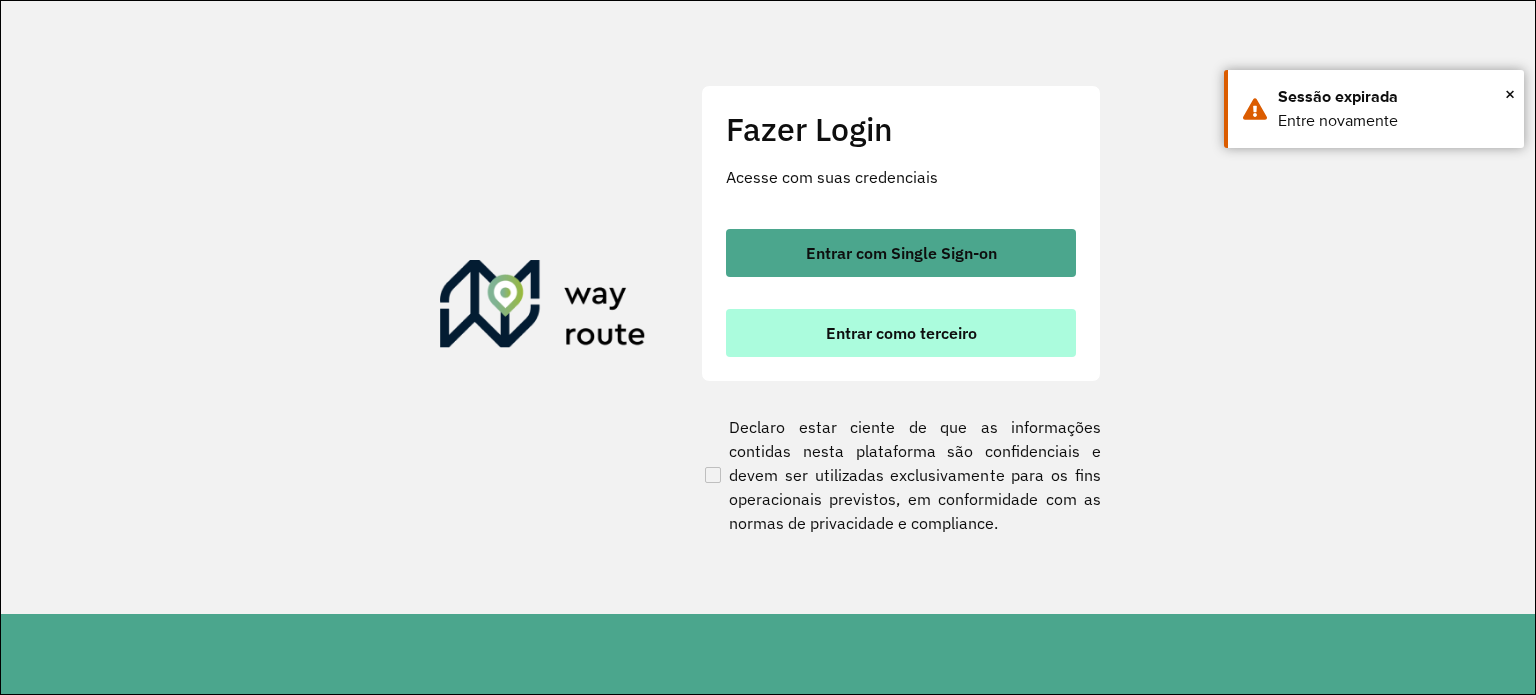 click on "Entrar como terceiro" at bounding box center (901, 333) 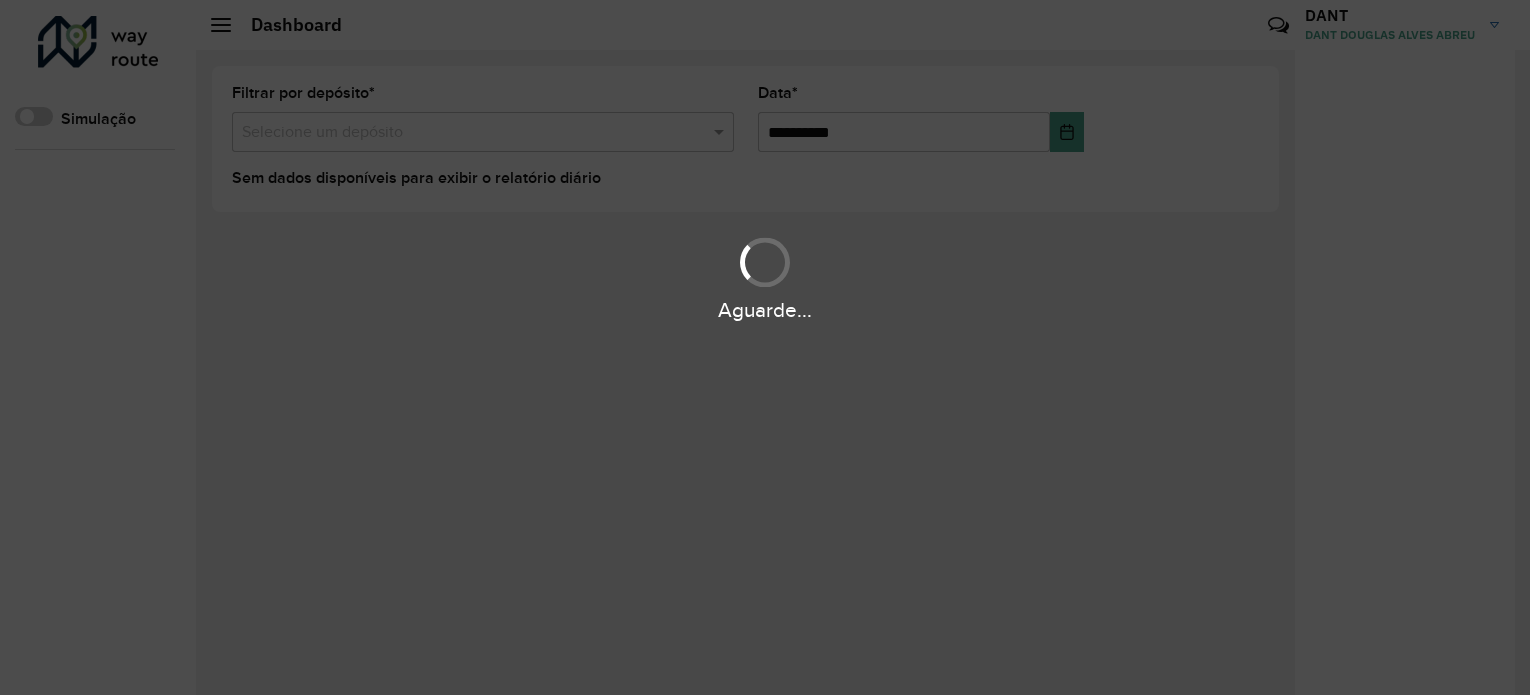 scroll, scrollTop: 0, scrollLeft: 0, axis: both 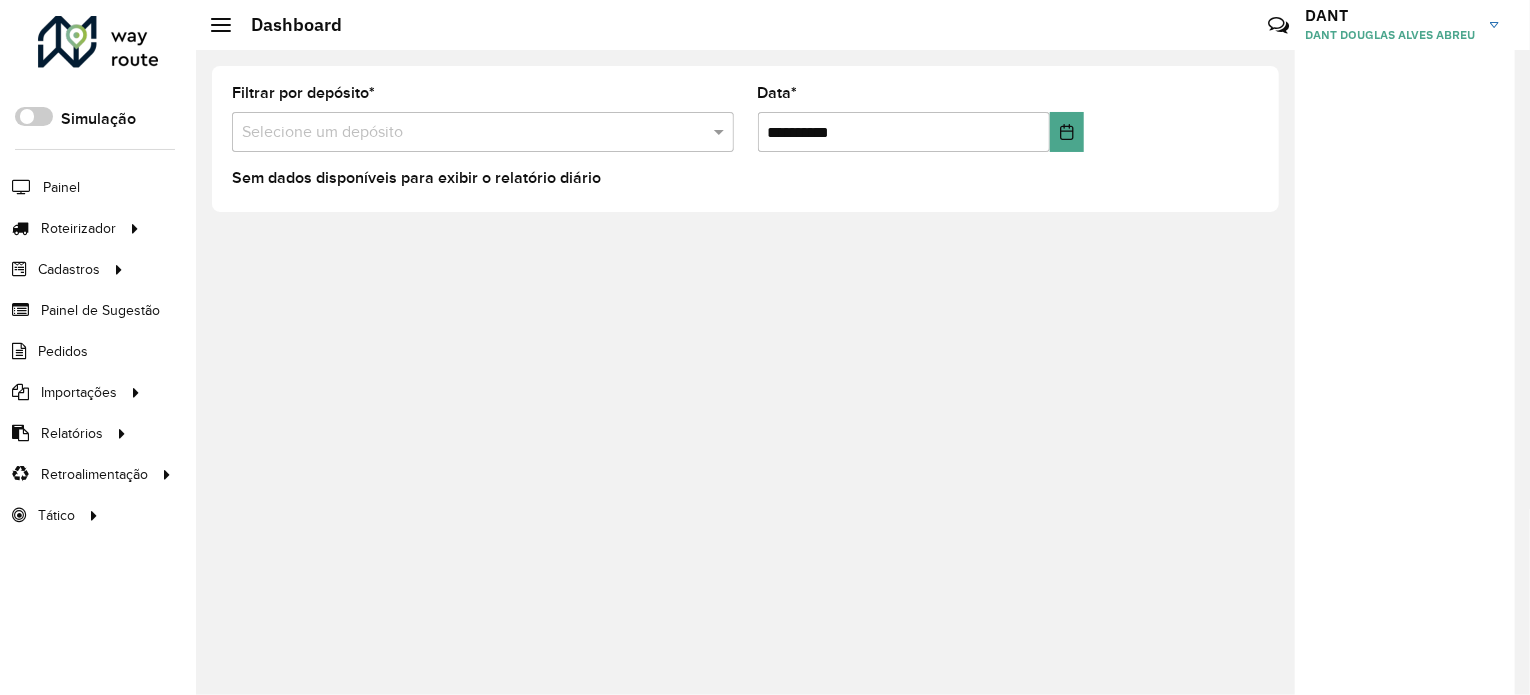 click at bounding box center [483, 132] 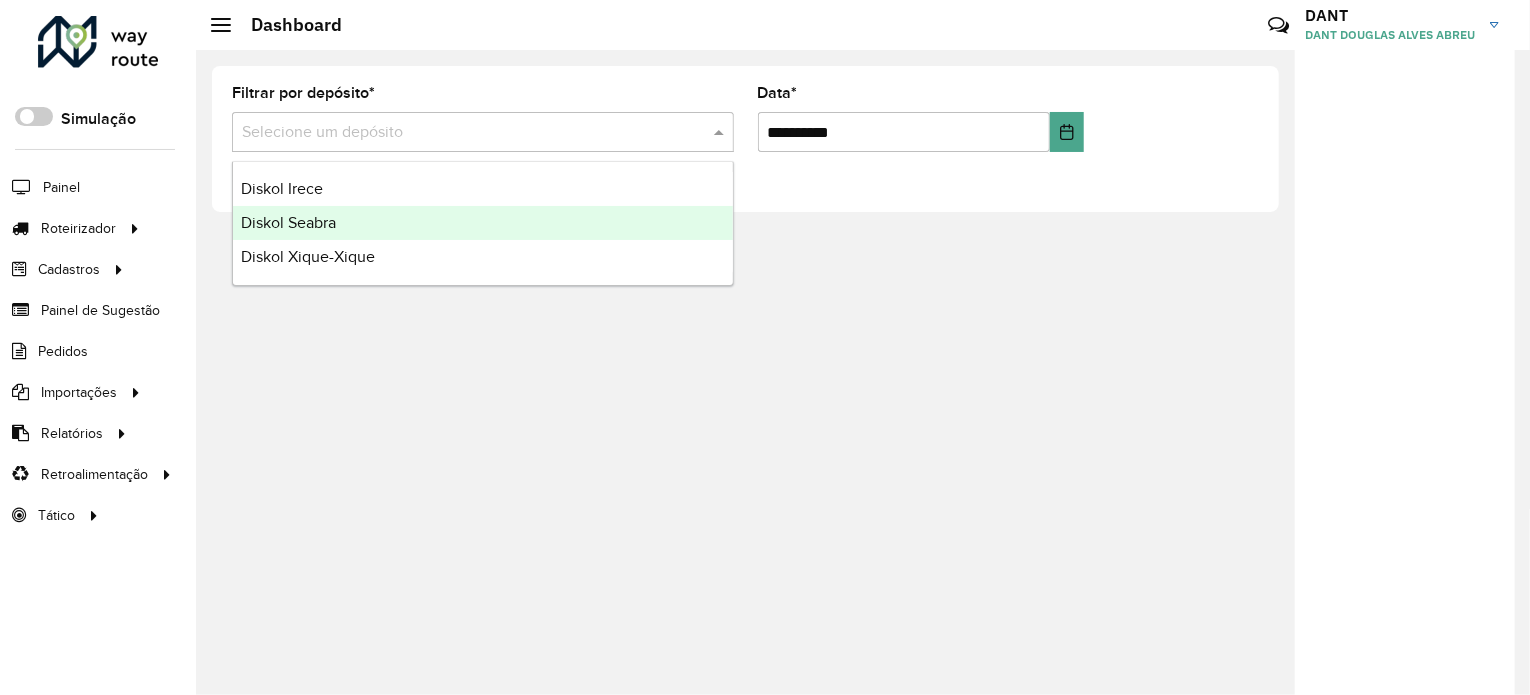 click on "Diskol Seabra" at bounding box center [483, 223] 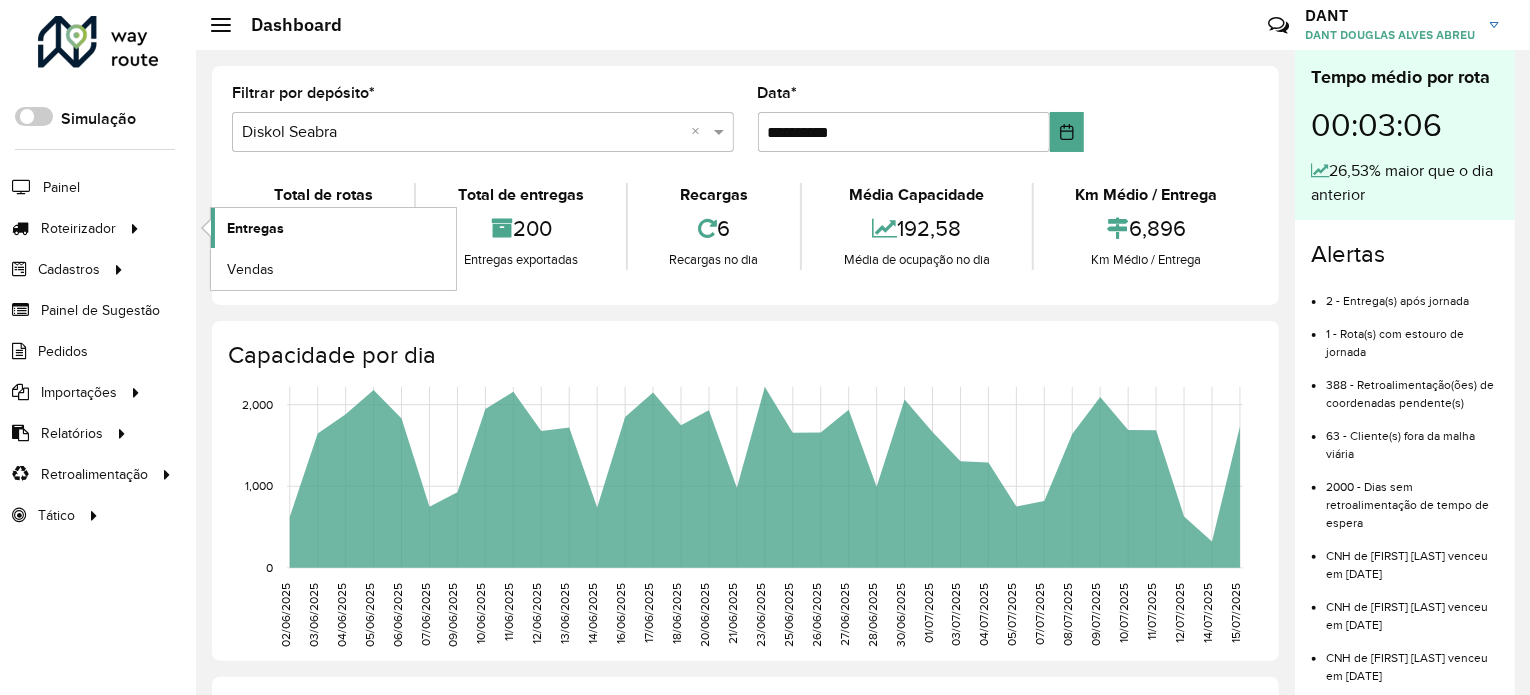 click on "Entregas" 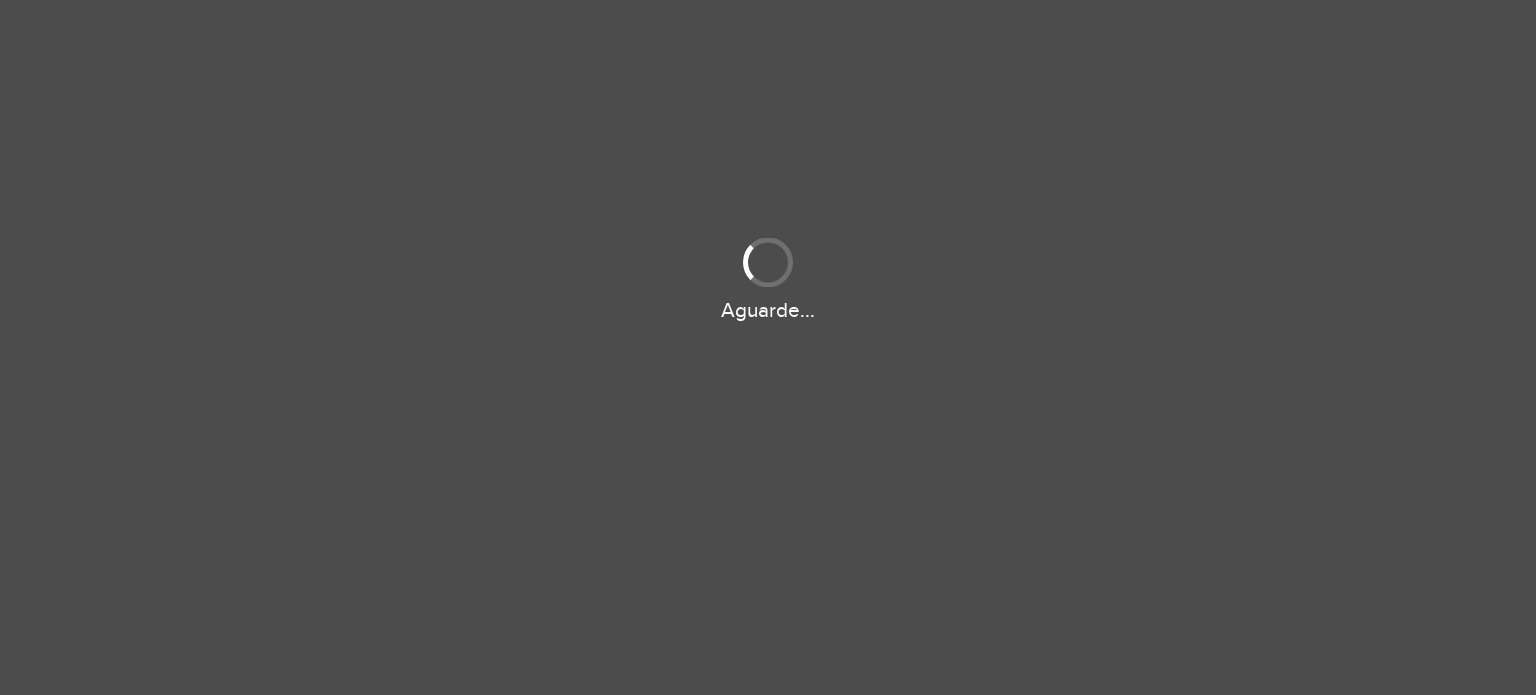 scroll, scrollTop: 0, scrollLeft: 0, axis: both 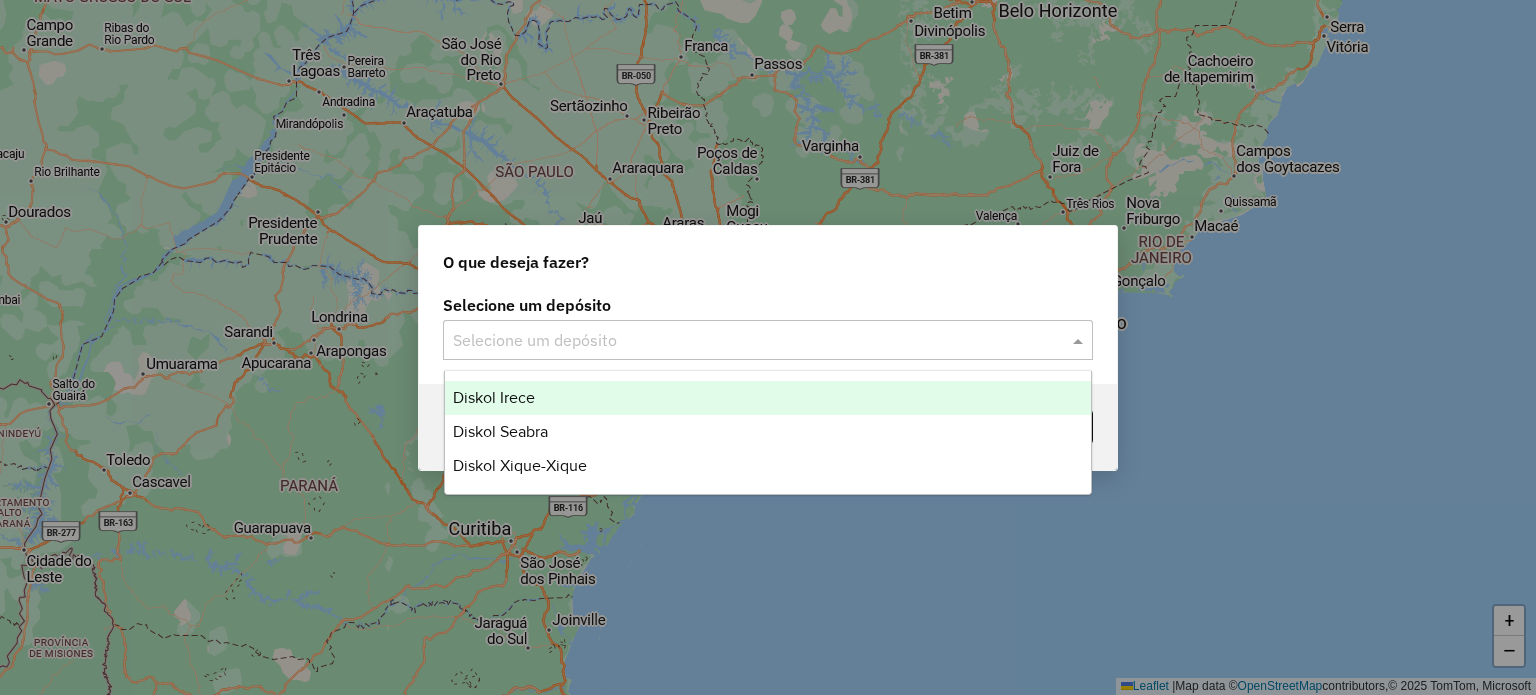 click 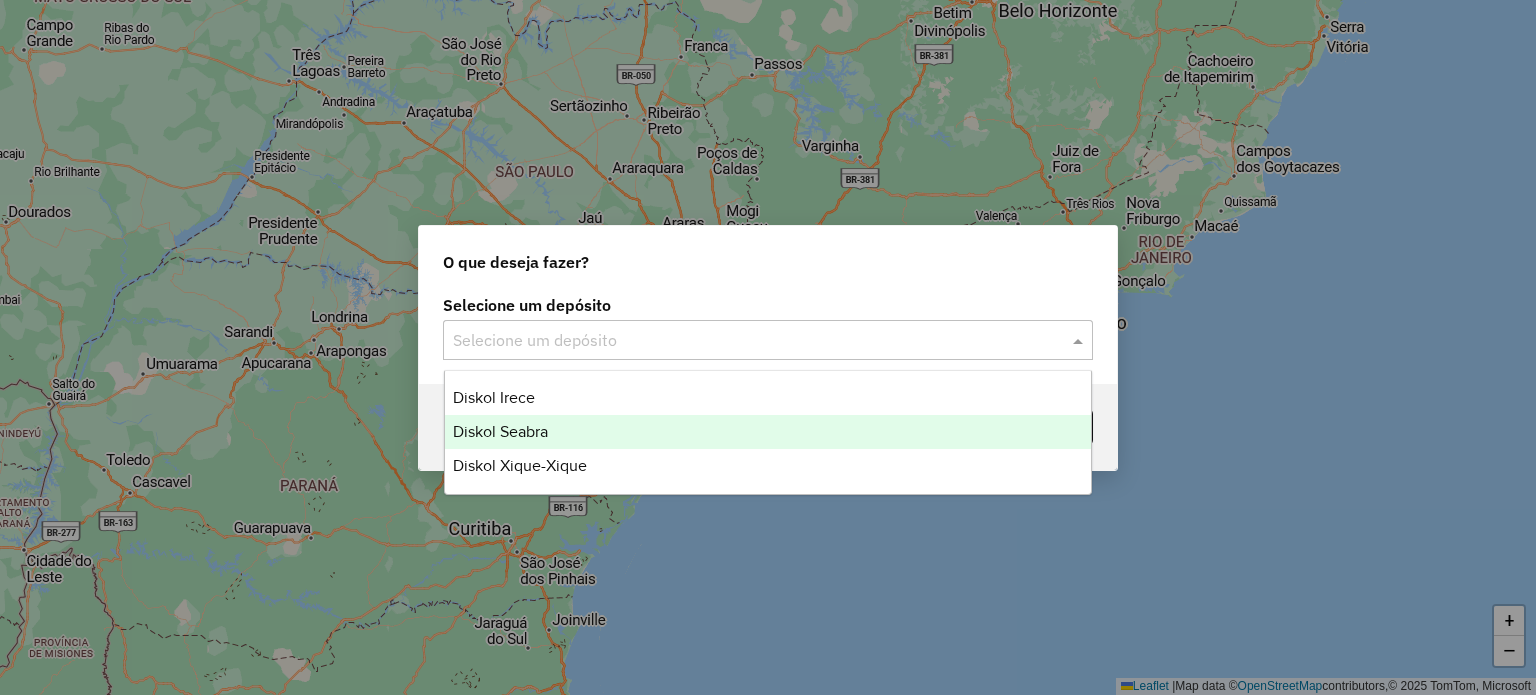 click on "Diskol Seabra" at bounding box center (768, 432) 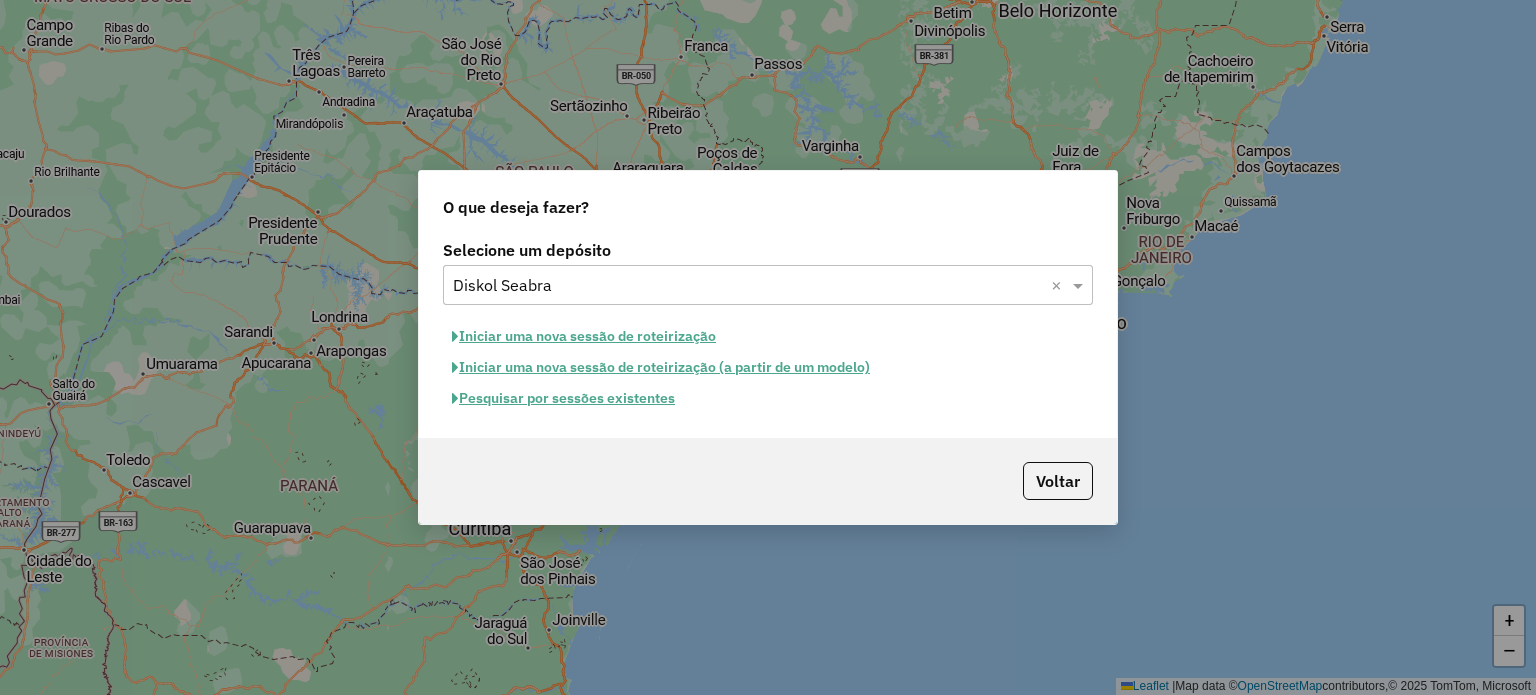 click on "Pesquisar por sessões existentes" 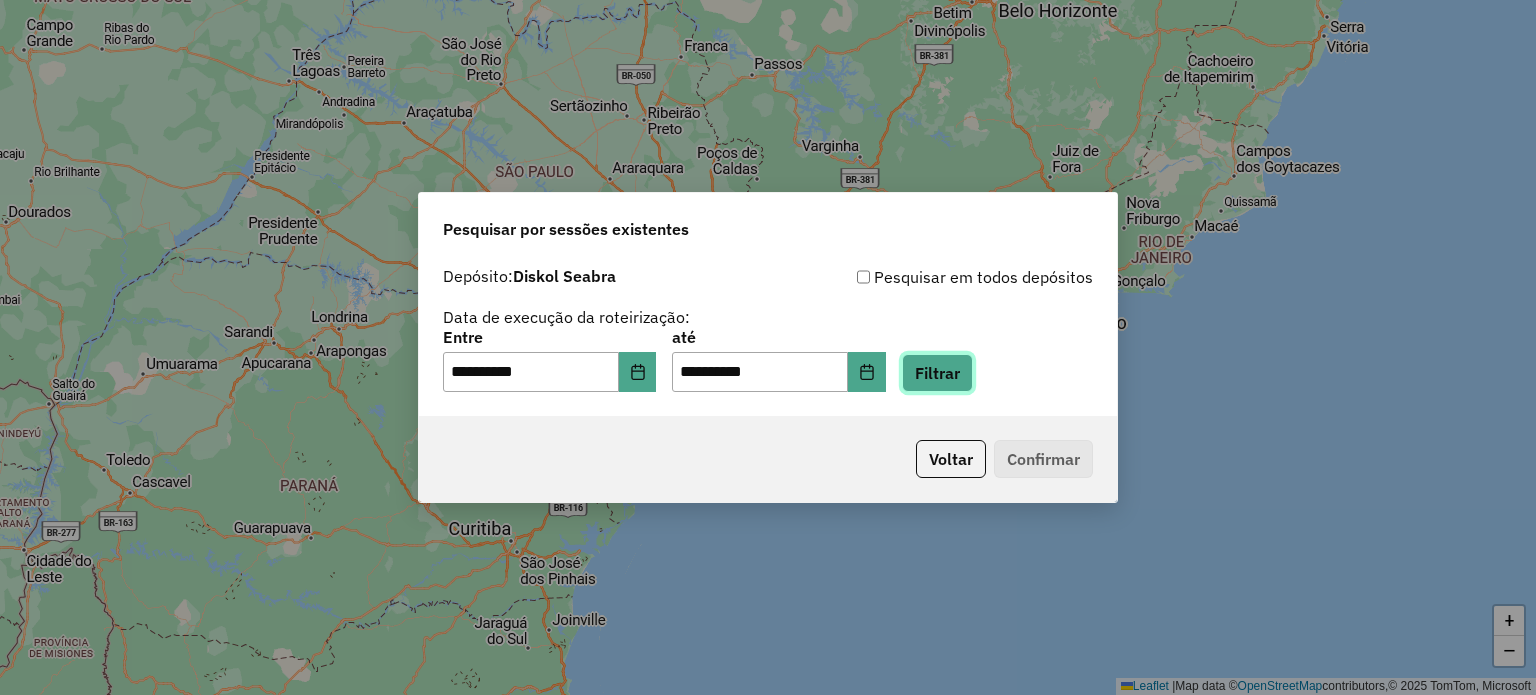 click on "Filtrar" 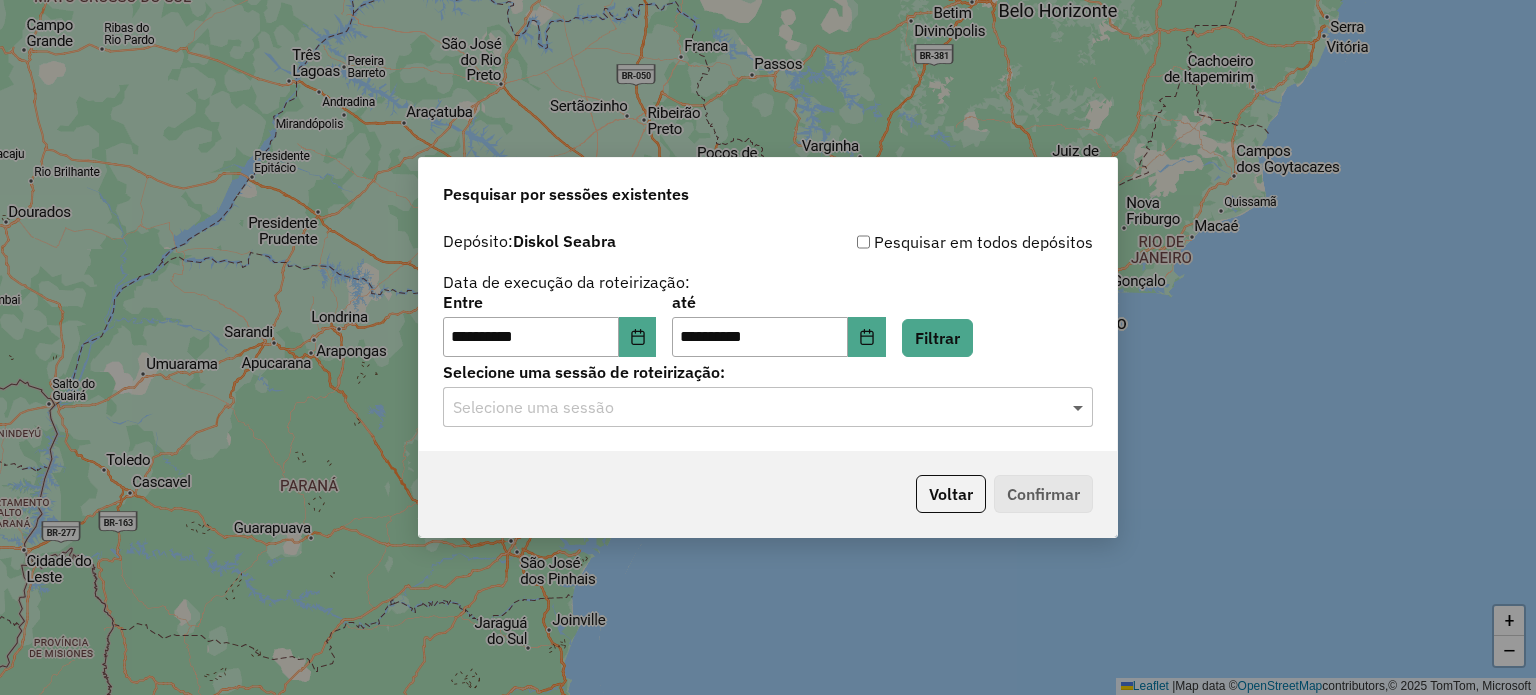 click 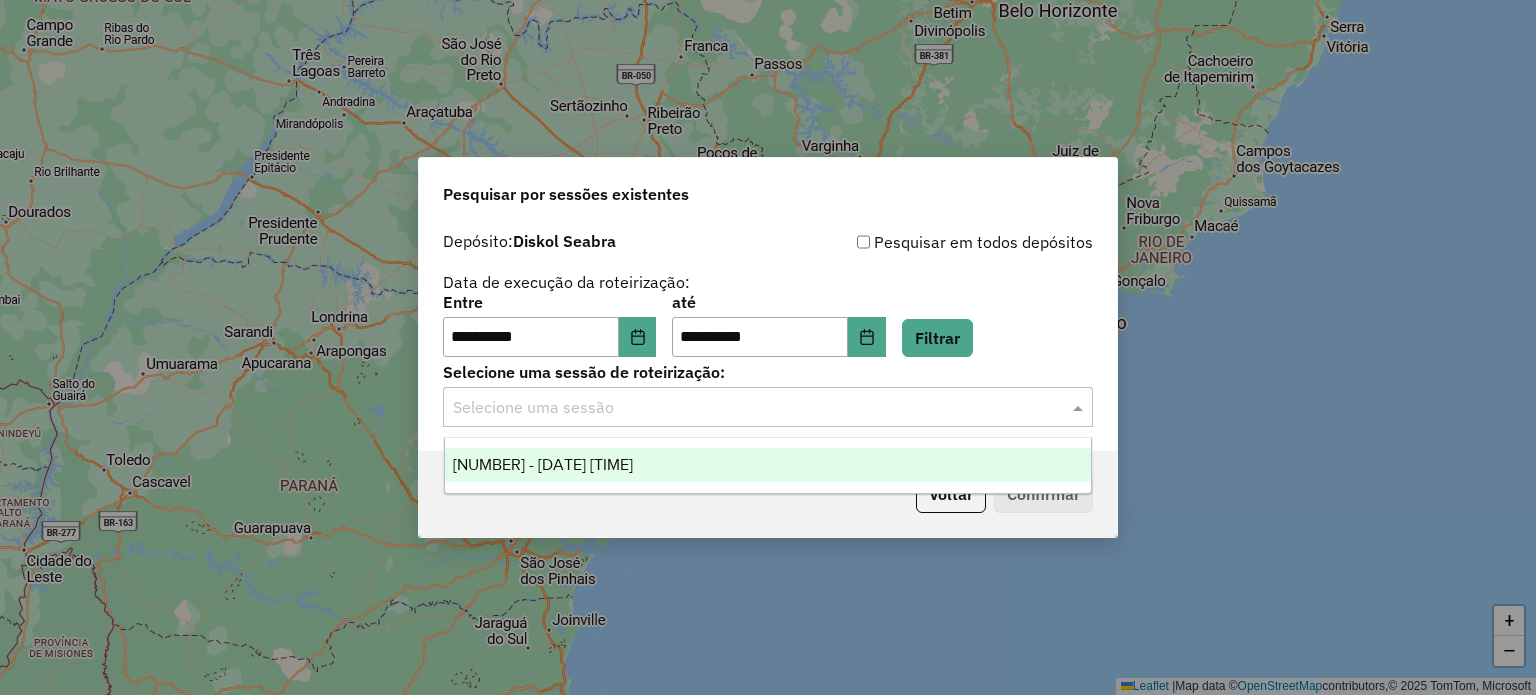 click on "965014 - 15/07/2025 17:34" at bounding box center (768, 465) 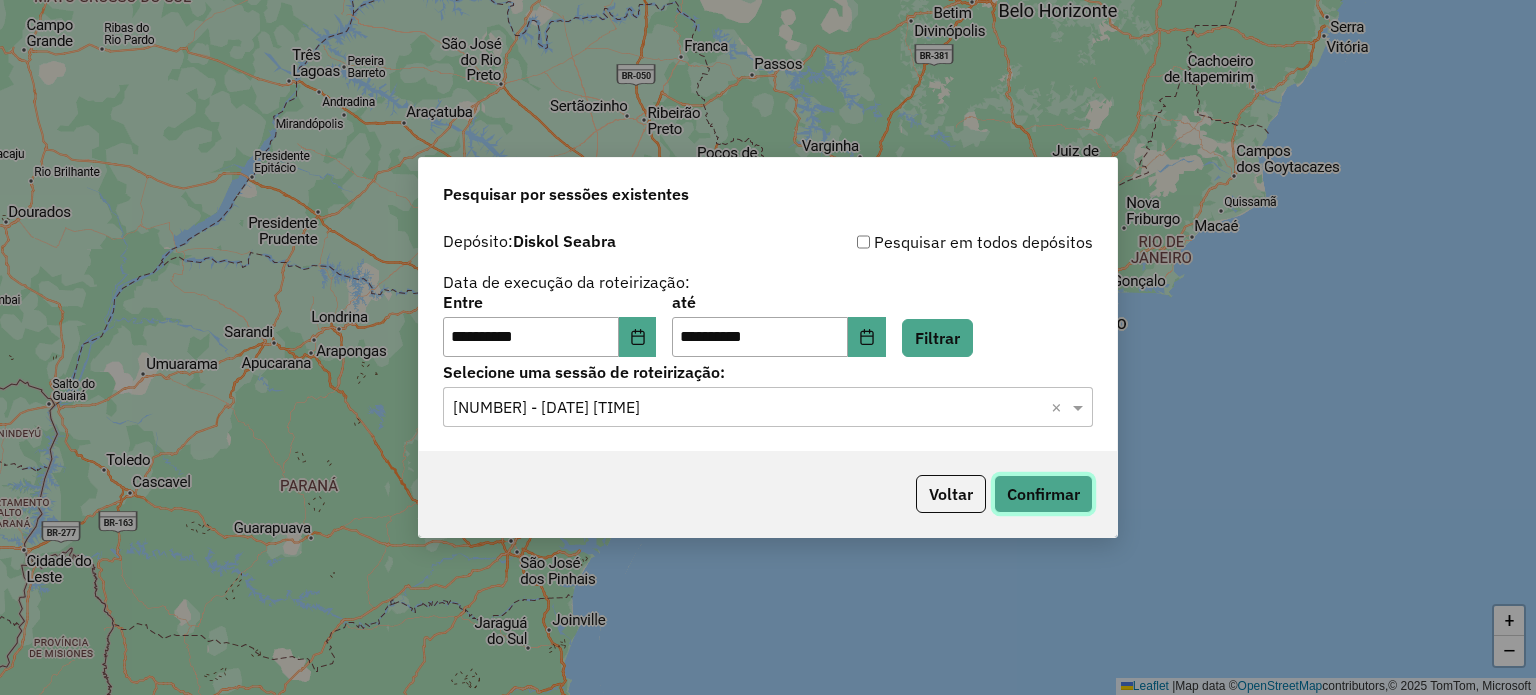 click on "Confirmar" 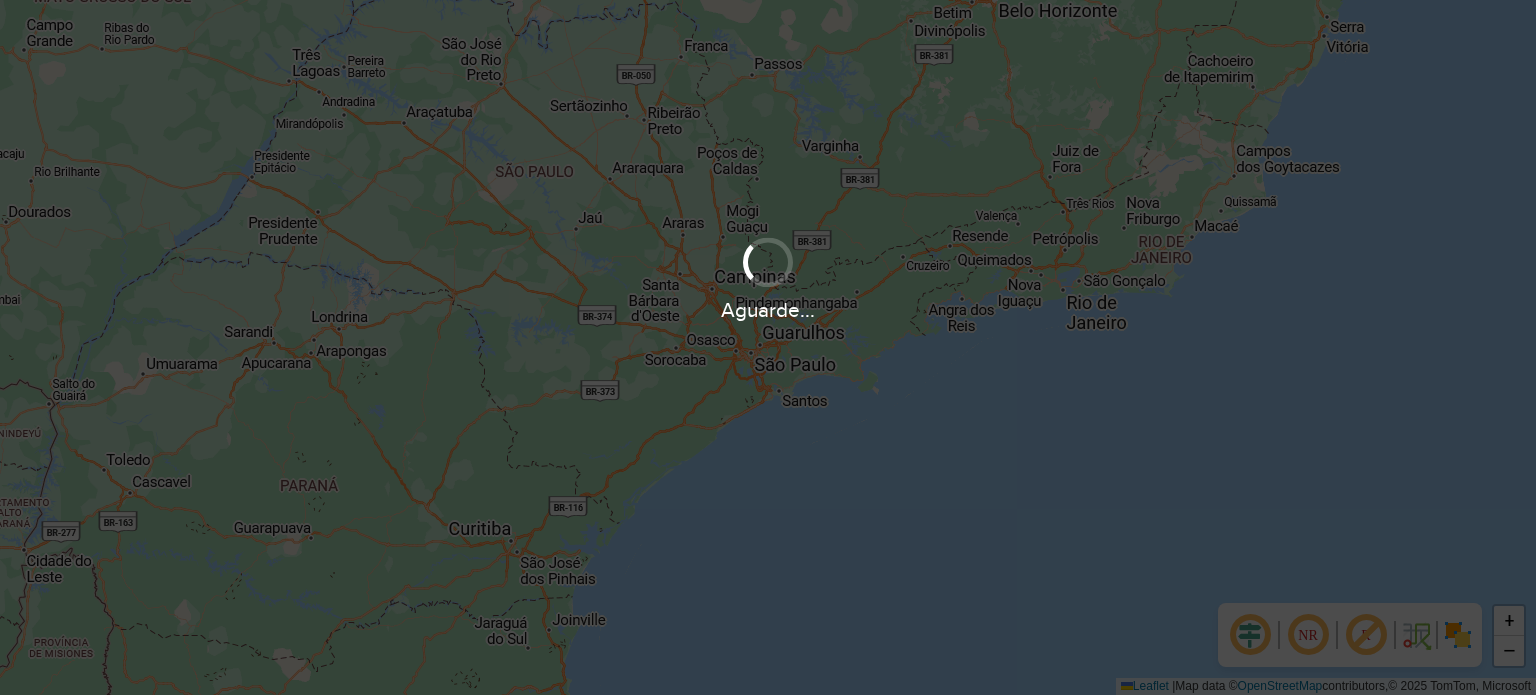 scroll, scrollTop: 0, scrollLeft: 0, axis: both 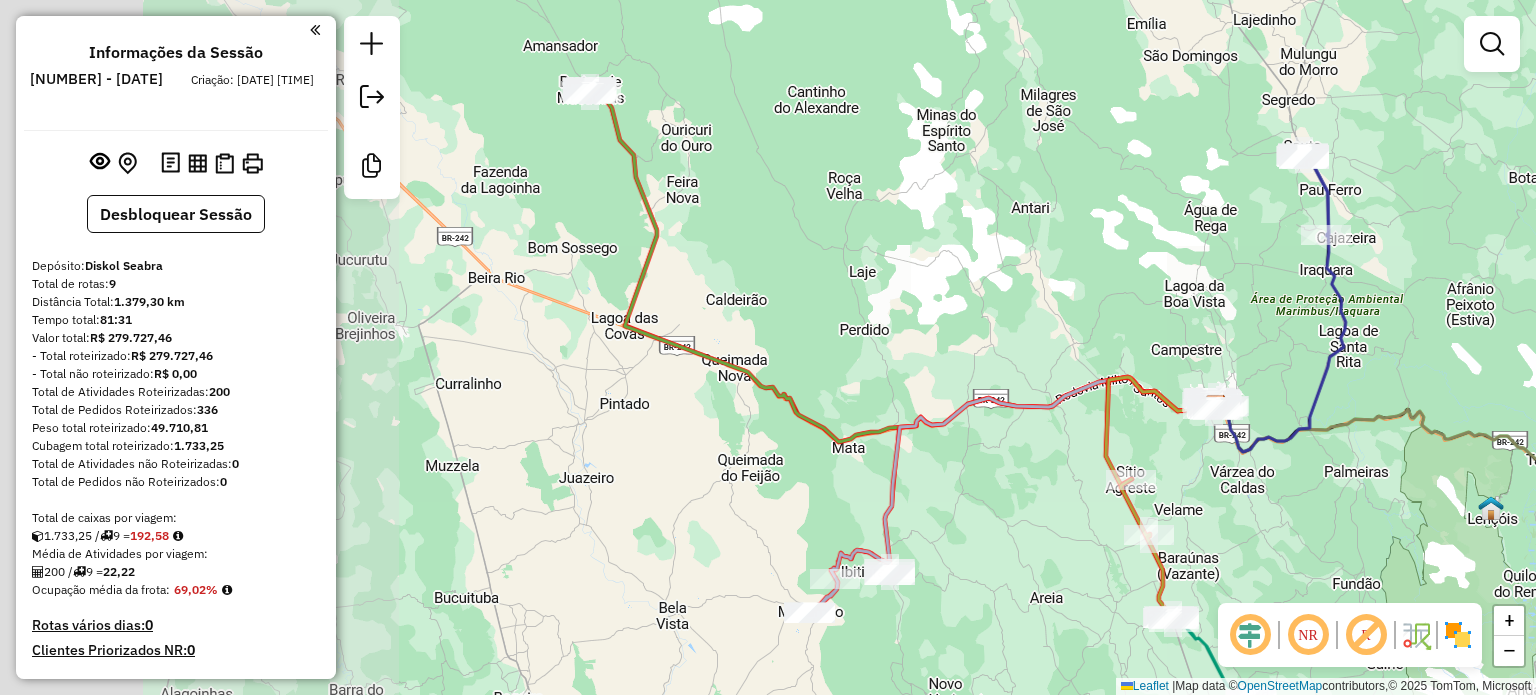 drag, startPoint x: 584, startPoint y: 383, endPoint x: 1037, endPoint y: 440, distance: 456.57202 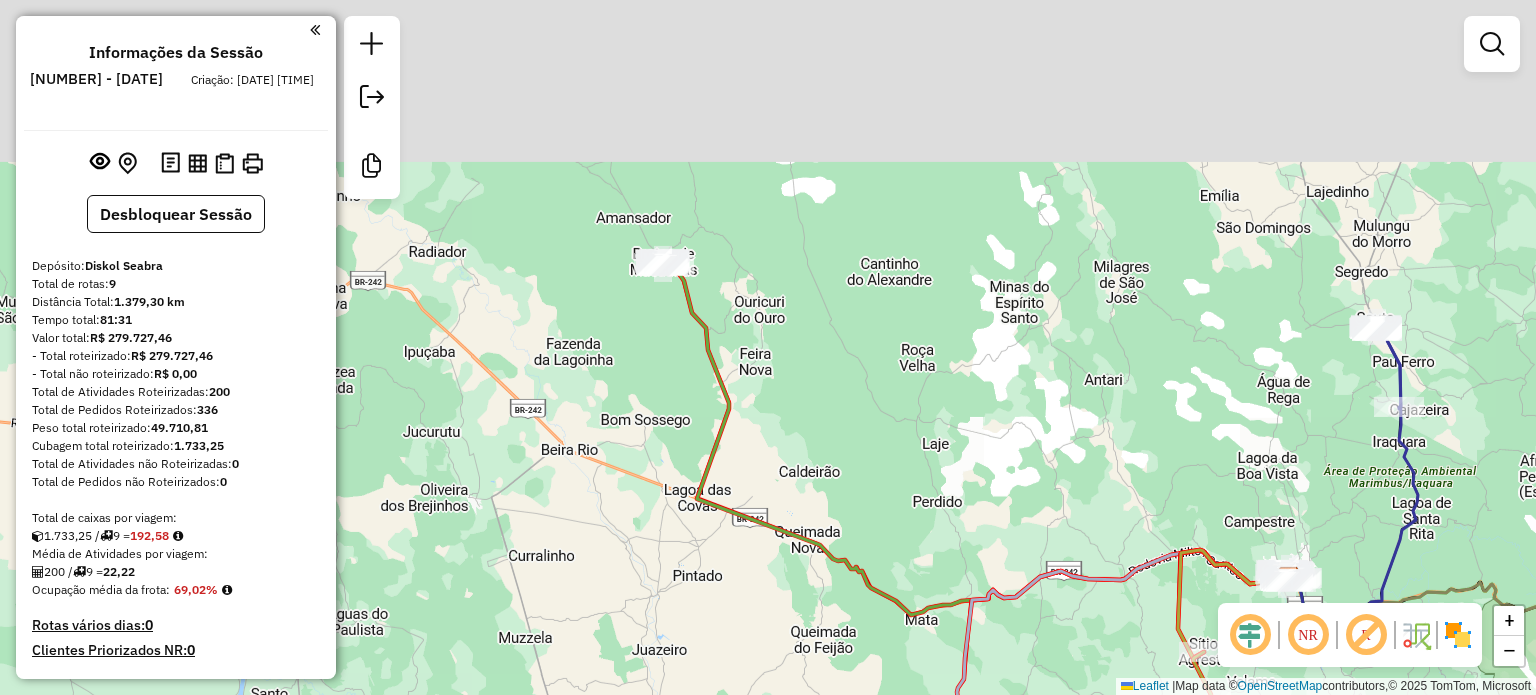drag, startPoint x: 632, startPoint y: 104, endPoint x: 696, endPoint y: 286, distance: 192.92485 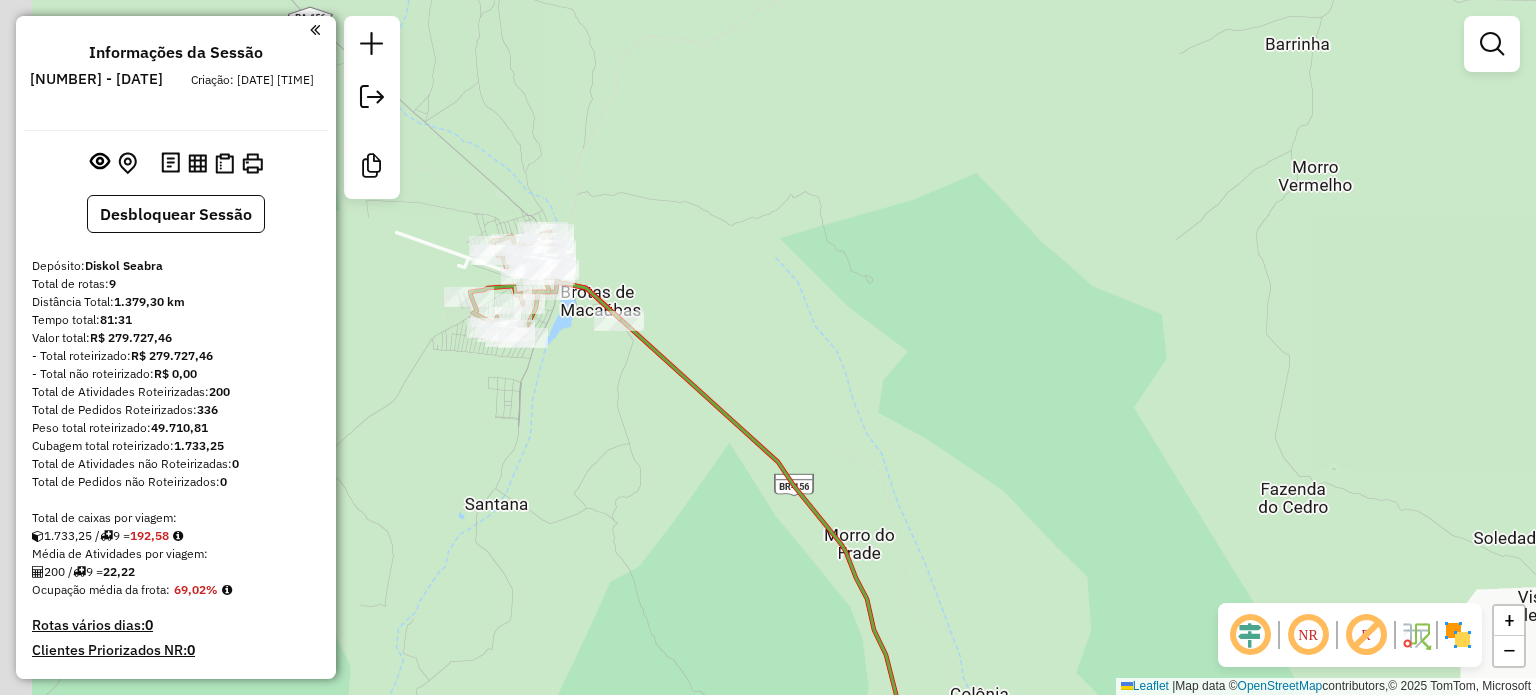 drag, startPoint x: 589, startPoint y: 327, endPoint x: 812, endPoint y: 308, distance: 223.80795 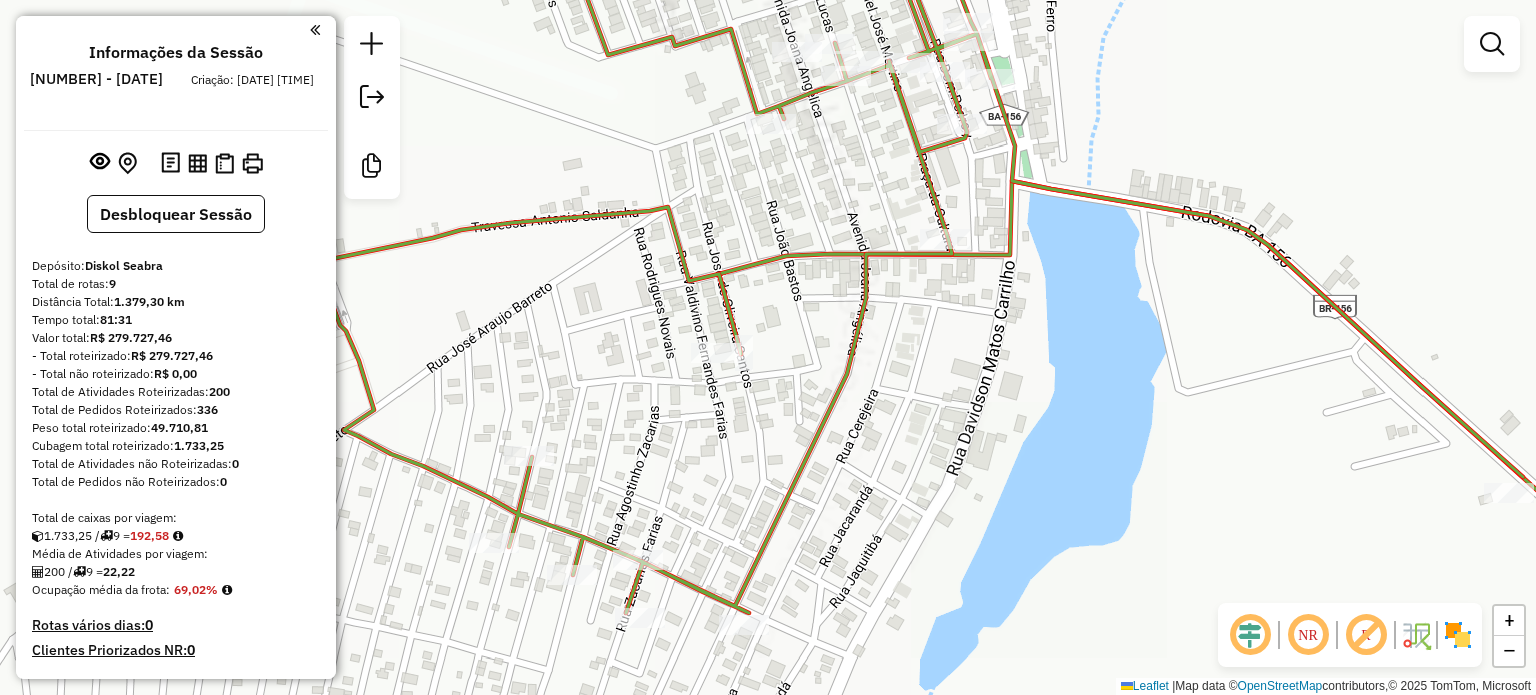drag, startPoint x: 960, startPoint y: 192, endPoint x: 900, endPoint y: 371, distance: 188.78824 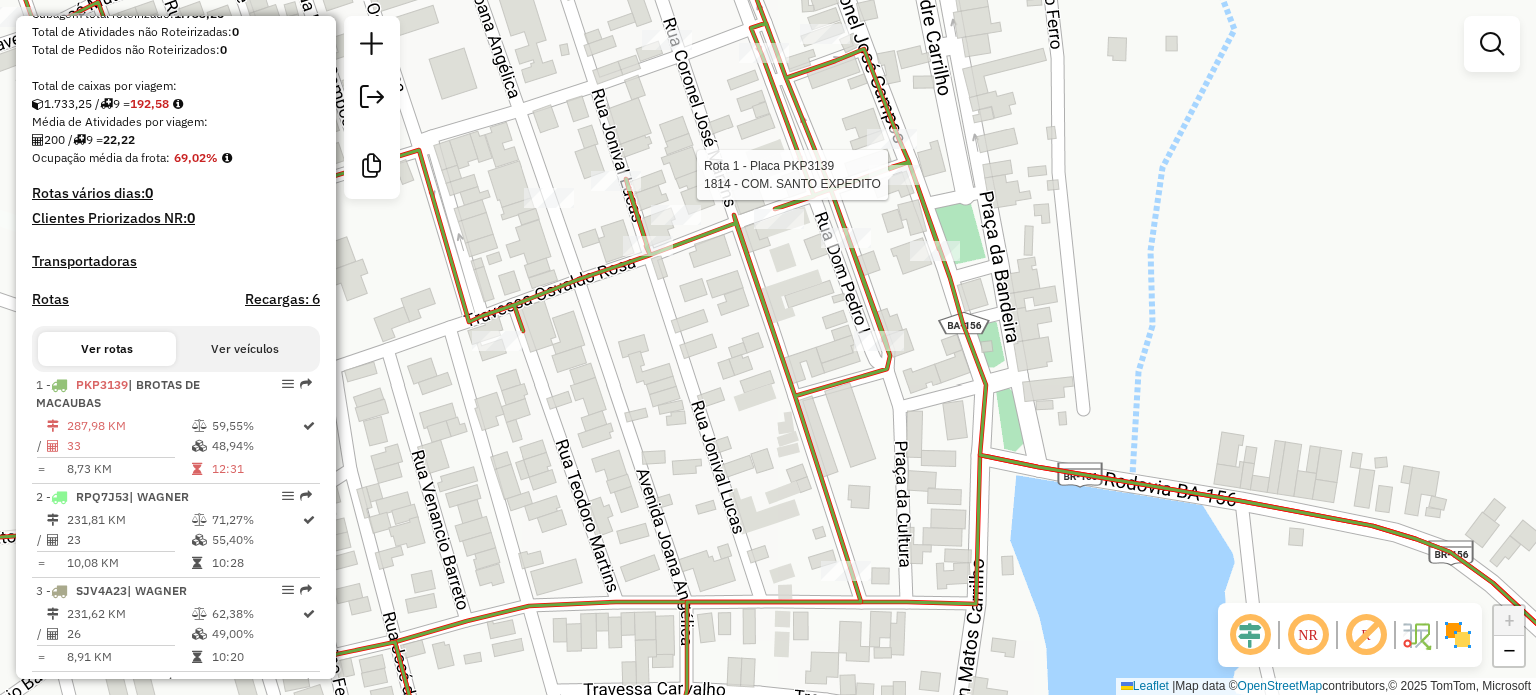 select on "**********" 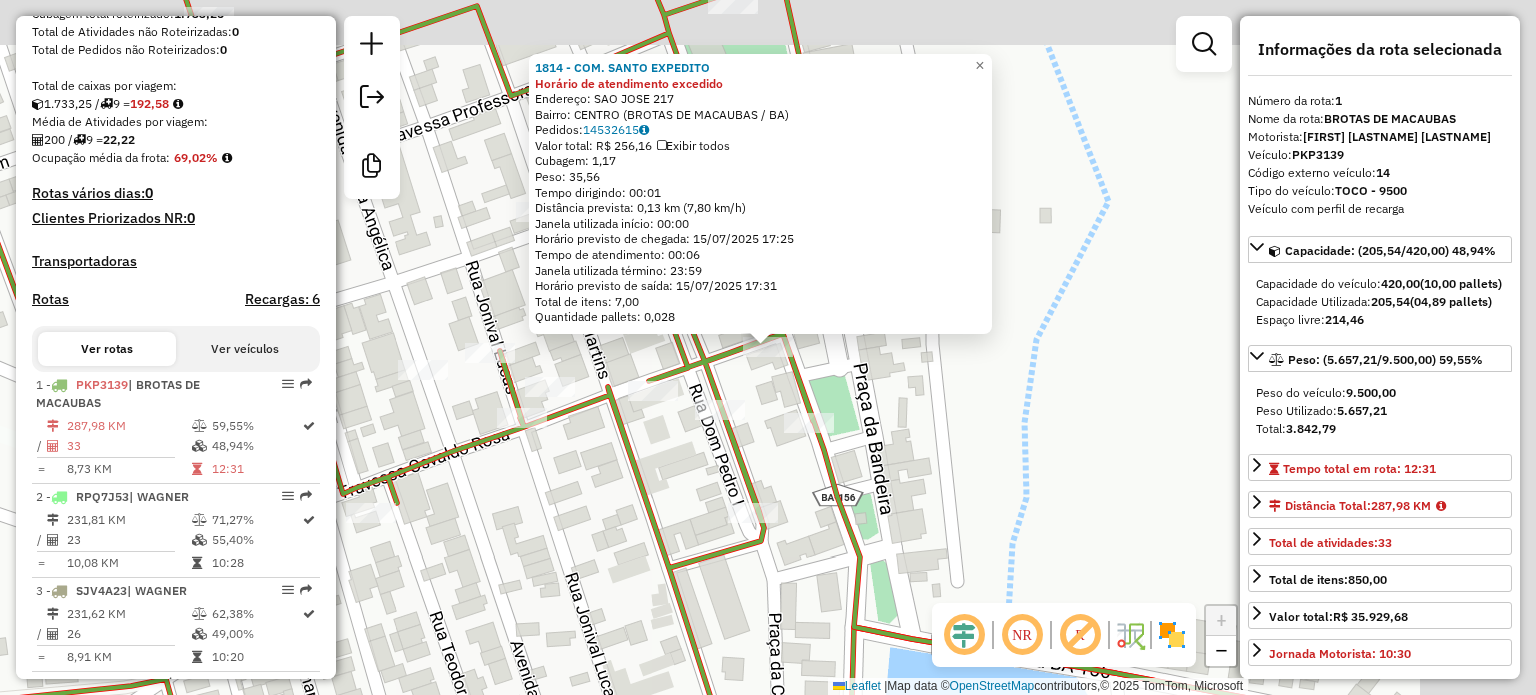 scroll, scrollTop: 788, scrollLeft: 0, axis: vertical 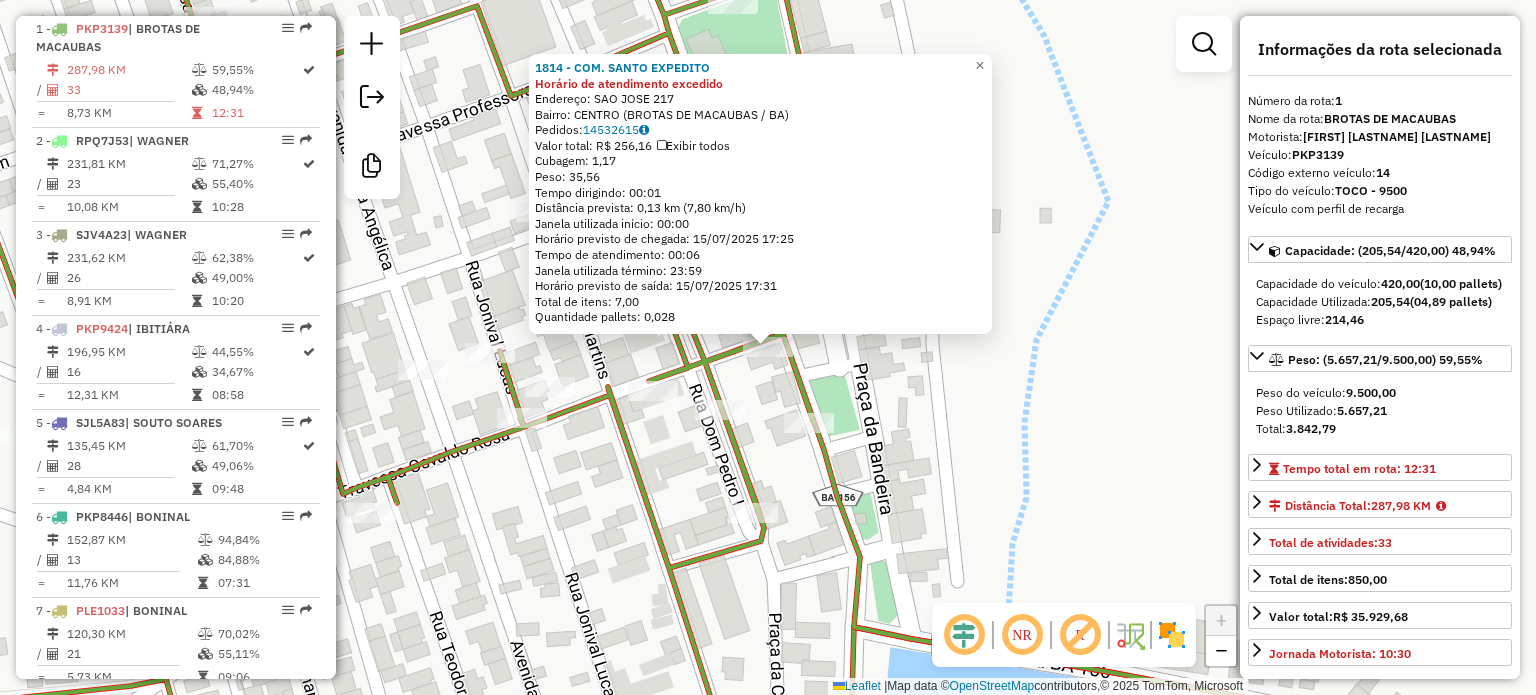 click on "[NUMBER] - [COMPANY_NAME] Horário de atendimento excedido  Endereço:  [LASTNAME] [NUMBER]   Bairro: [CITY] ([STATE])   Pedidos:  [ORDER_ID]   Valor total: [CURRENCY][PRICE]   Exibir todos   Cubagem: [CUBAGE]  Peso: [WEIGHT]  Tempo dirigindo: [TIME]   Distância prevista: [DISTANCE] km ([SPEED])   Janela utilizada início: [TIME]   Horário previsto de chegada: [DATE] [TIME]   Tempo de atendimento: [TIME]   Janela utilizada término: [TIME]   Horário previsto de saída: [DATE] [TIME]   Total de itens: [ITEMS]   Quantidade pallets: [PALLETS]  × Janela de atendimento Grade de atendimento Capacidade Transportadoras Veículos Cliente Pedidos  Rotas Selecione os dias da semana para filtrar as janelas de atendimento  Seg   Ter   Qua   Qui   Sex   Sáb   Dom  Informe o período da janela de atendimento: De: Até:  Filtrar exatamente a janela do cliente  Considerar janela de atendimento padrão  Selecione os dias da semana para filtrar as grades de atendimento  Seg   Ter   Qua   Qui   Sex   Sáb   Dom   Peso mínimo:   De:   De:" 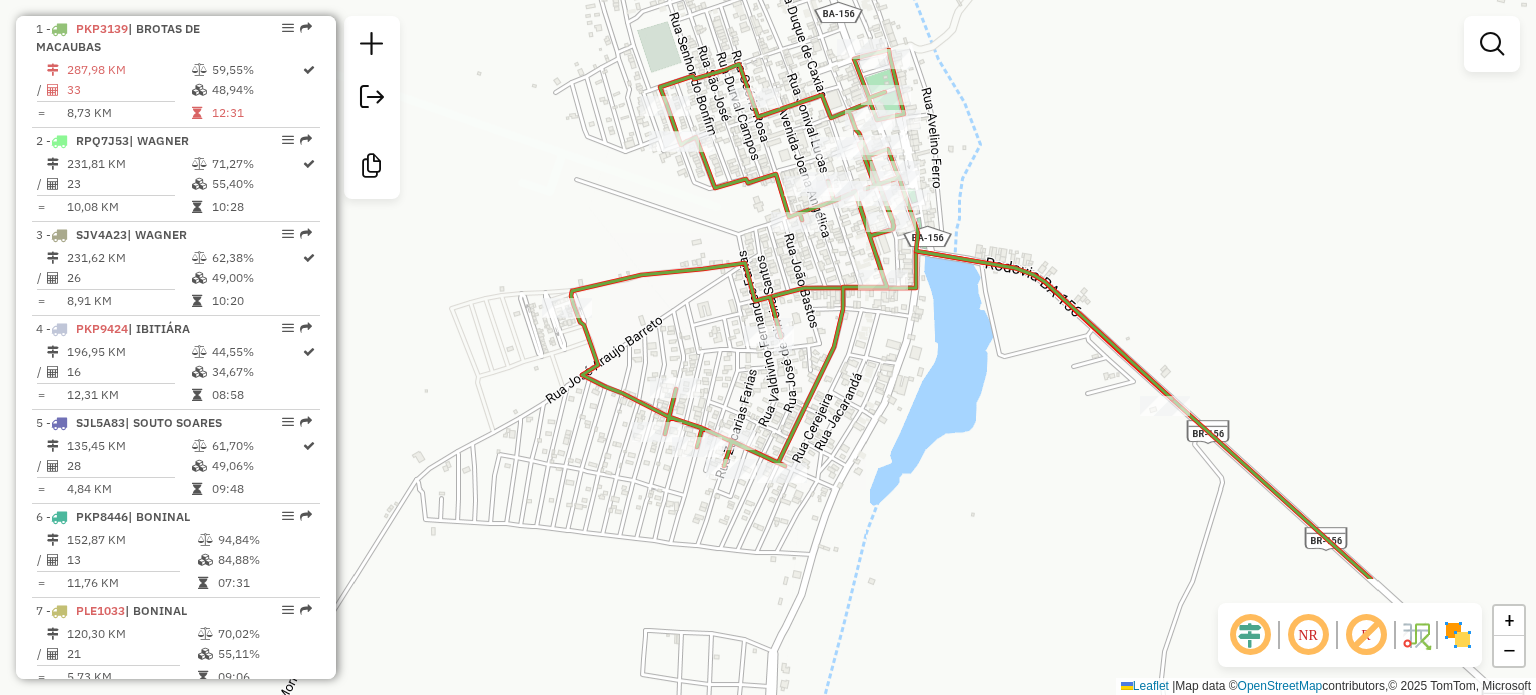 drag, startPoint x: 938, startPoint y: 393, endPoint x: 944, endPoint y: 201, distance: 192.09373 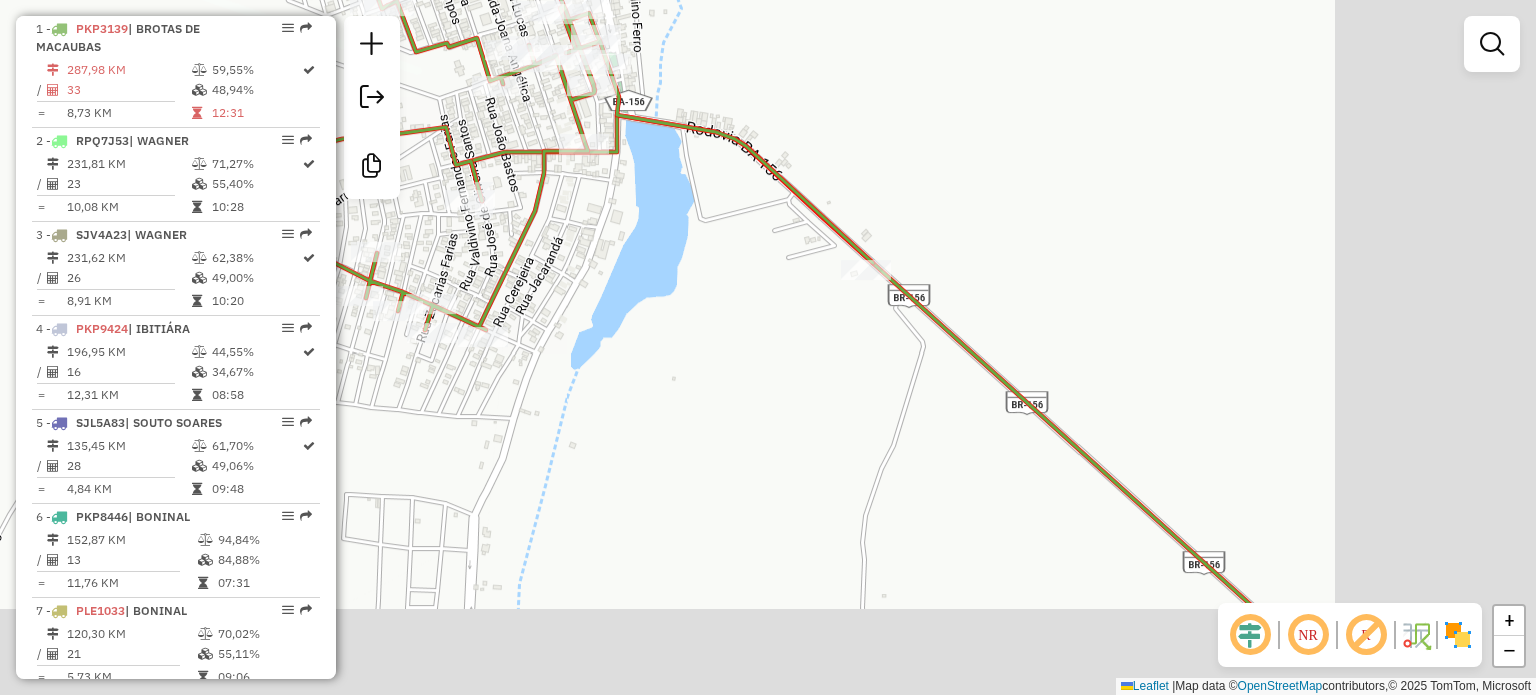 drag, startPoint x: 1132, startPoint y: 247, endPoint x: 887, endPoint y: 145, distance: 265.3846 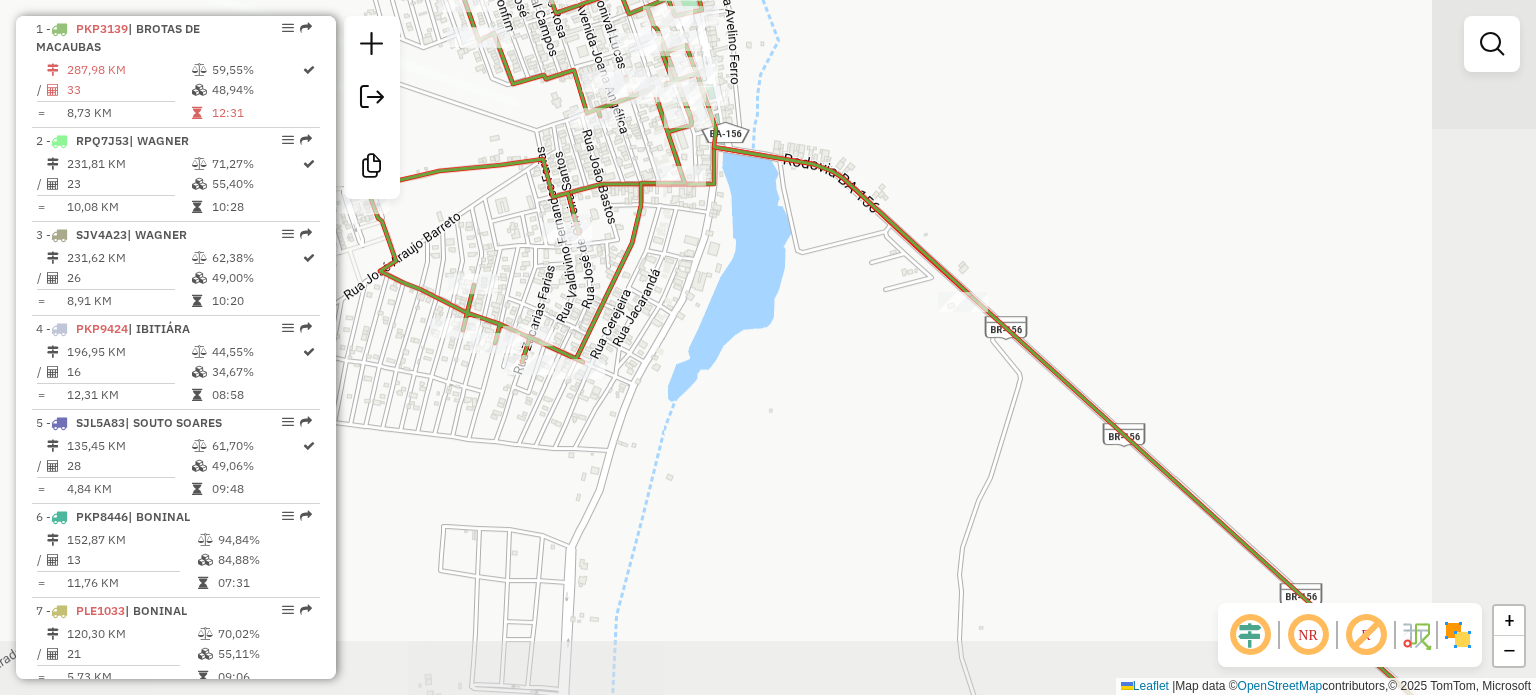 drag, startPoint x: 887, startPoint y: 145, endPoint x: 951, endPoint y: 164, distance: 66.760765 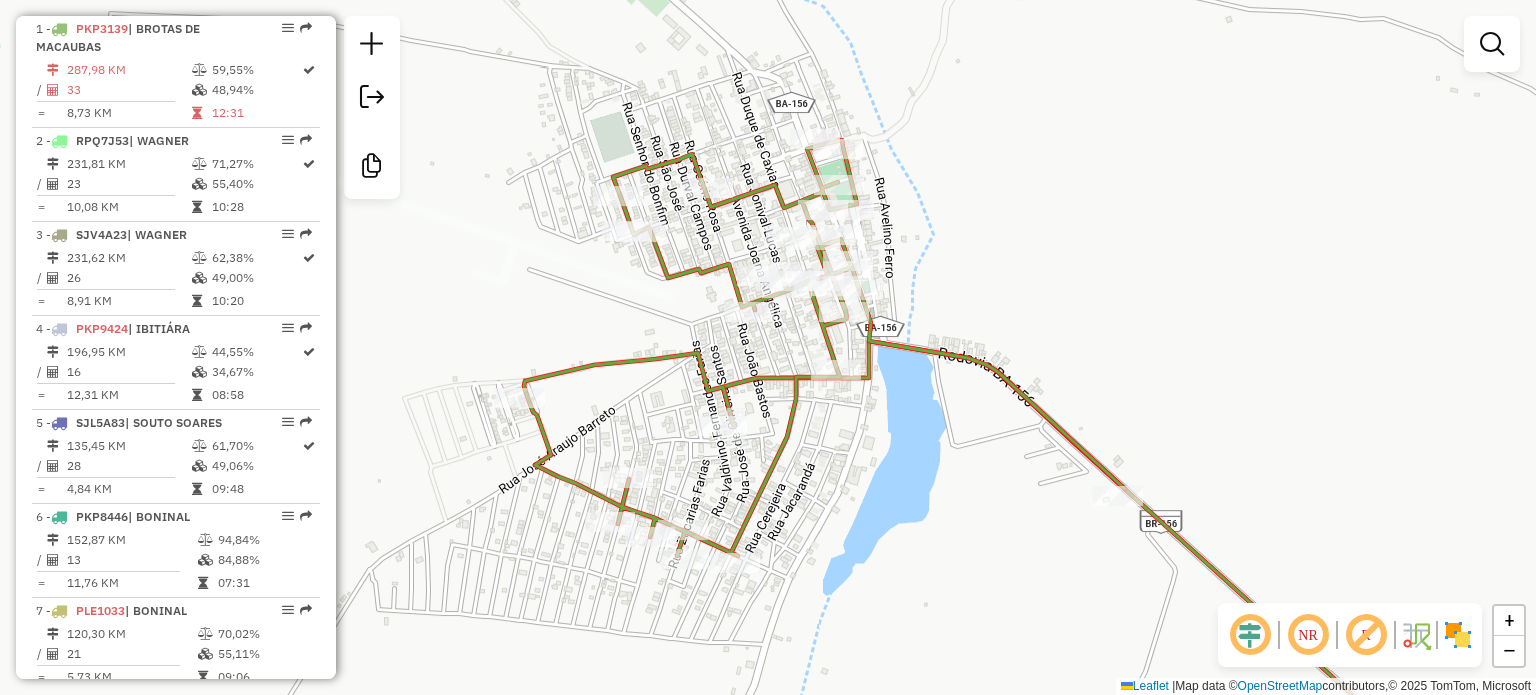 drag, startPoint x: 953, startPoint y: 158, endPoint x: 1108, endPoint y: 352, distance: 248.31633 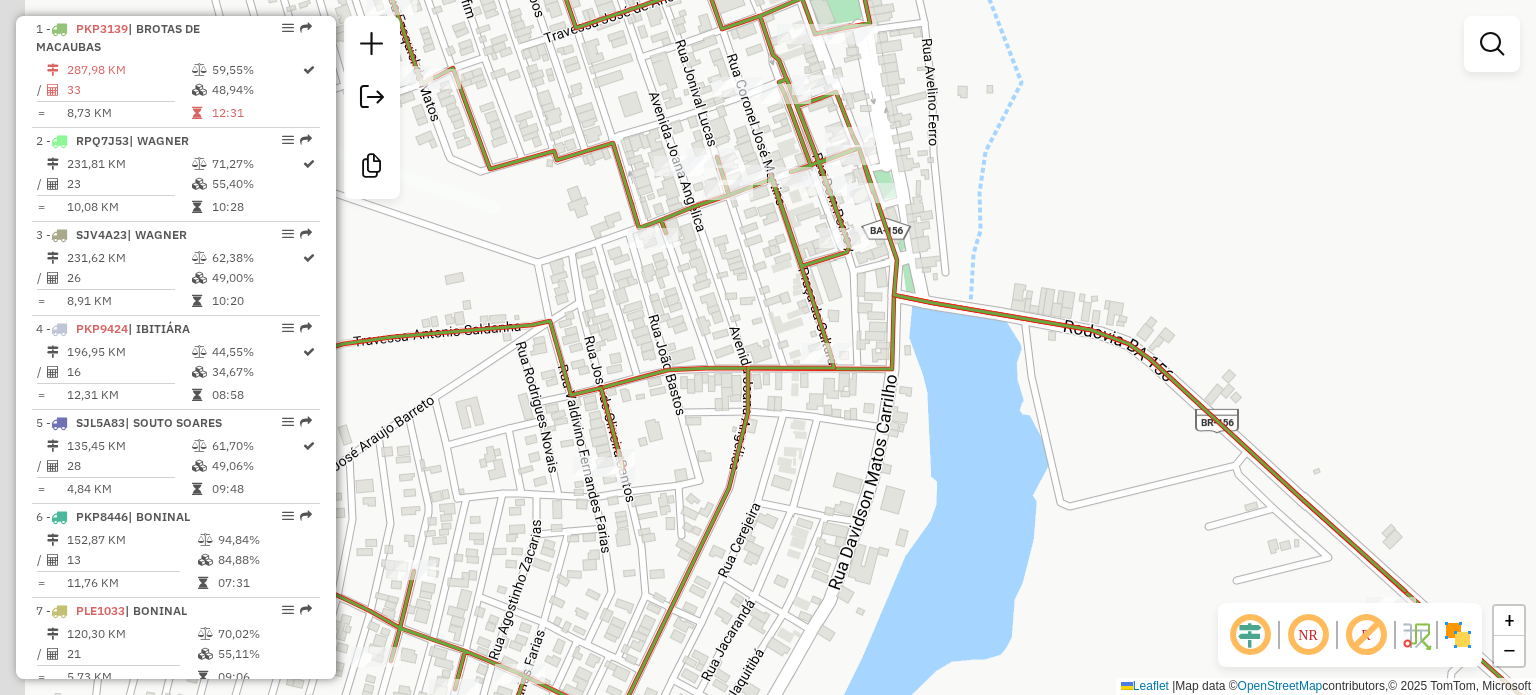 drag, startPoint x: 1015, startPoint y: 315, endPoint x: 1281, endPoint y: 286, distance: 267.57617 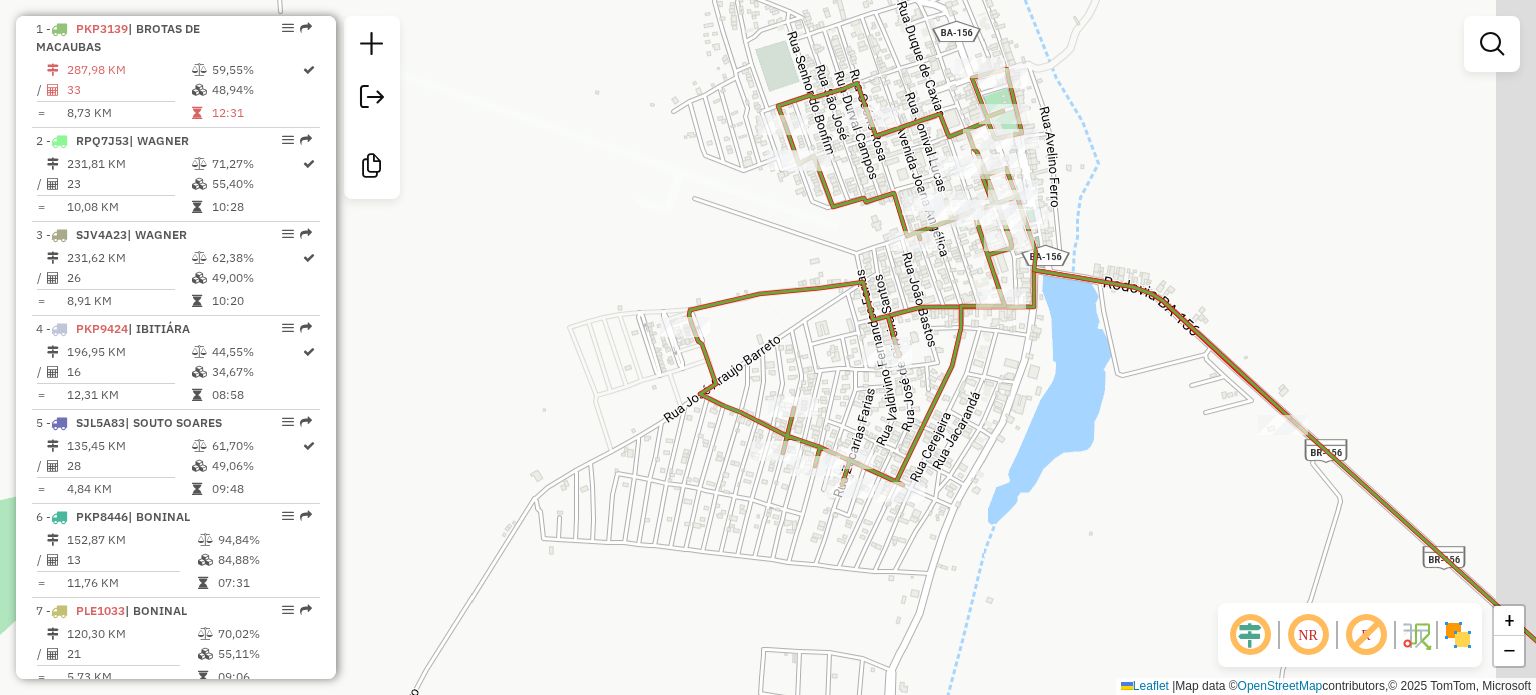 drag, startPoint x: 1299, startPoint y: 250, endPoint x: 1245, endPoint y: 227, distance: 58.694122 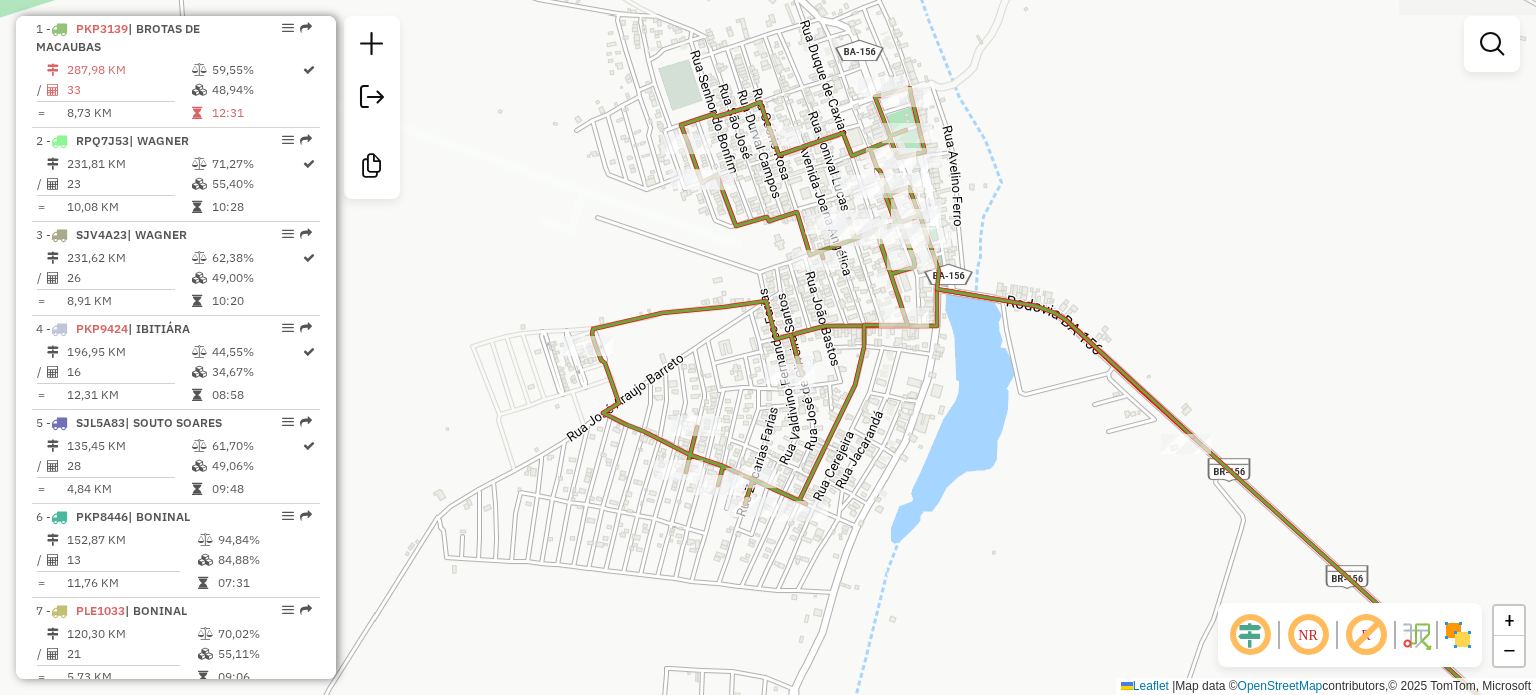 drag, startPoint x: 1288, startPoint y: 219, endPoint x: 1191, endPoint y: 238, distance: 98.84331 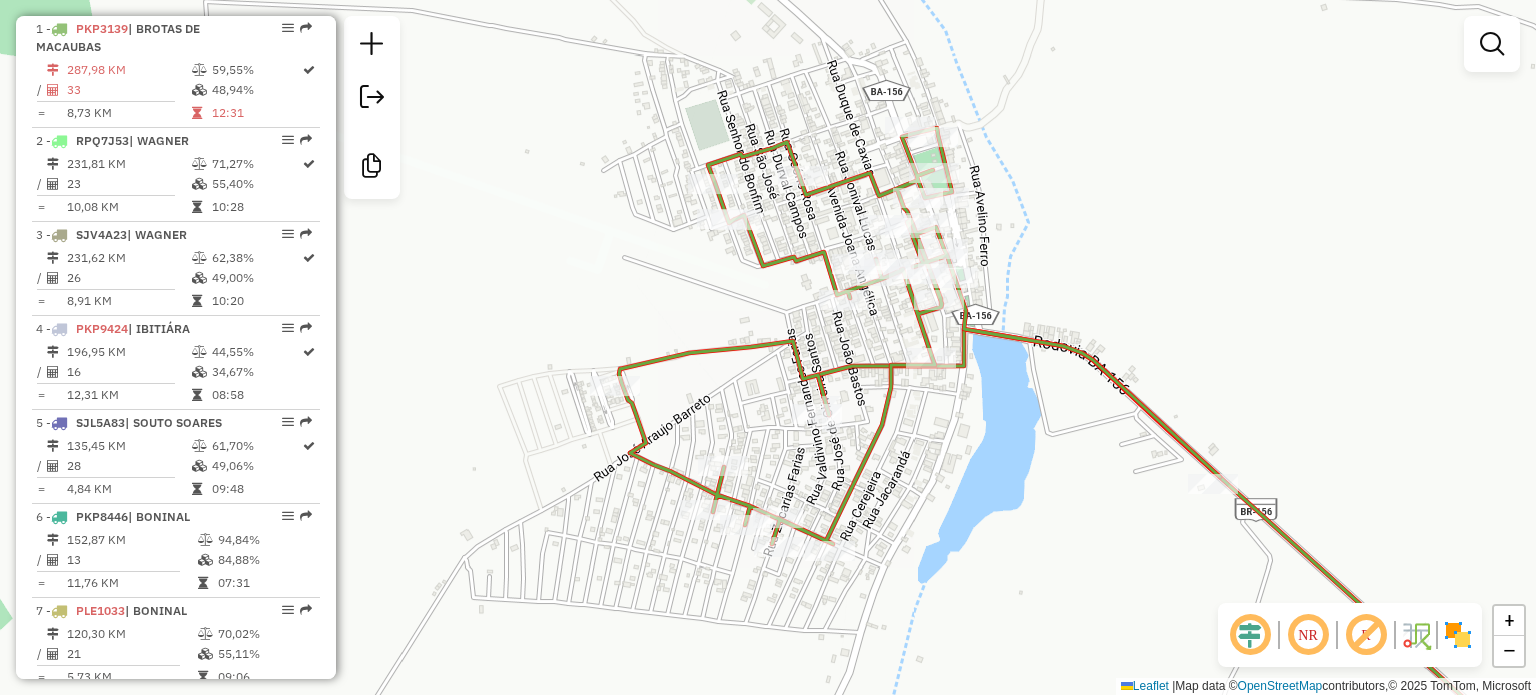 drag, startPoint x: 1194, startPoint y: 225, endPoint x: 1221, endPoint y: 265, distance: 48.259712 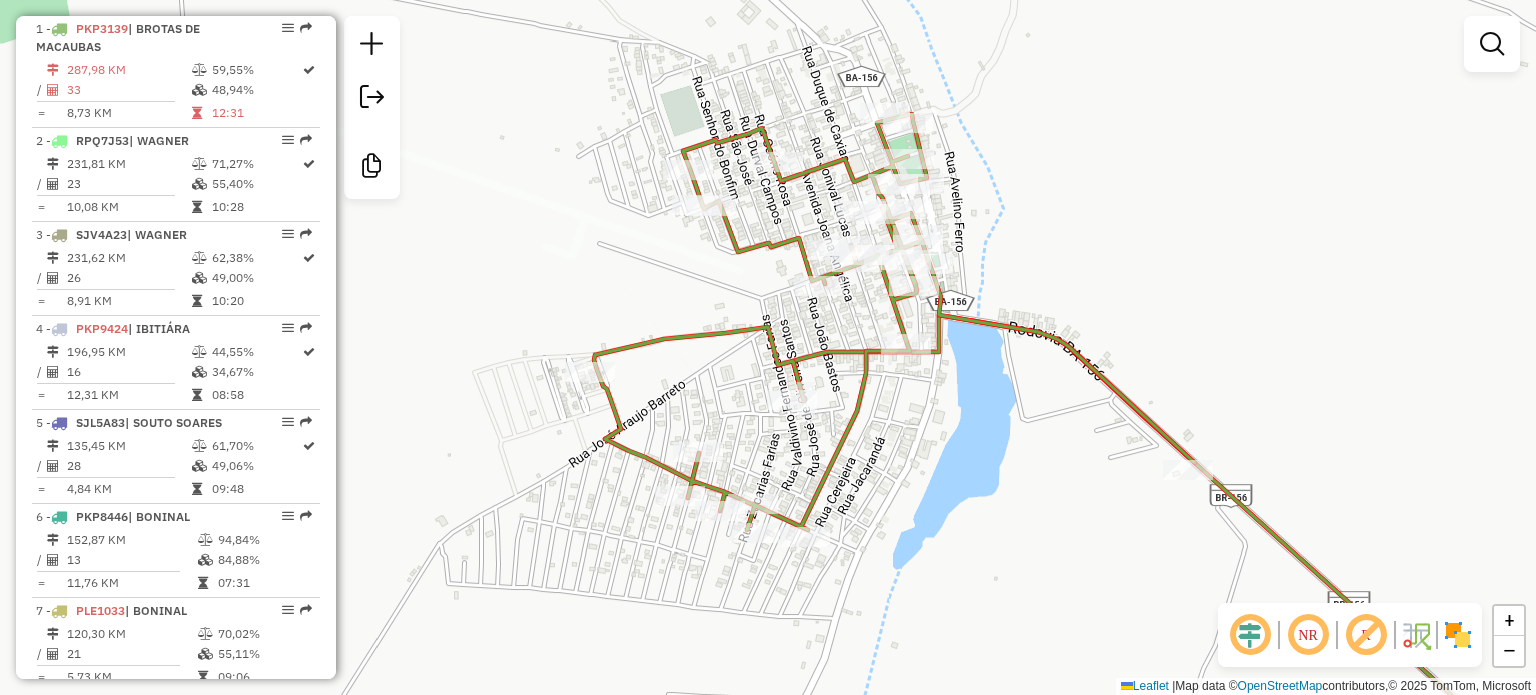 drag, startPoint x: 1221, startPoint y: 265, endPoint x: 1194, endPoint y: 250, distance: 30.88689 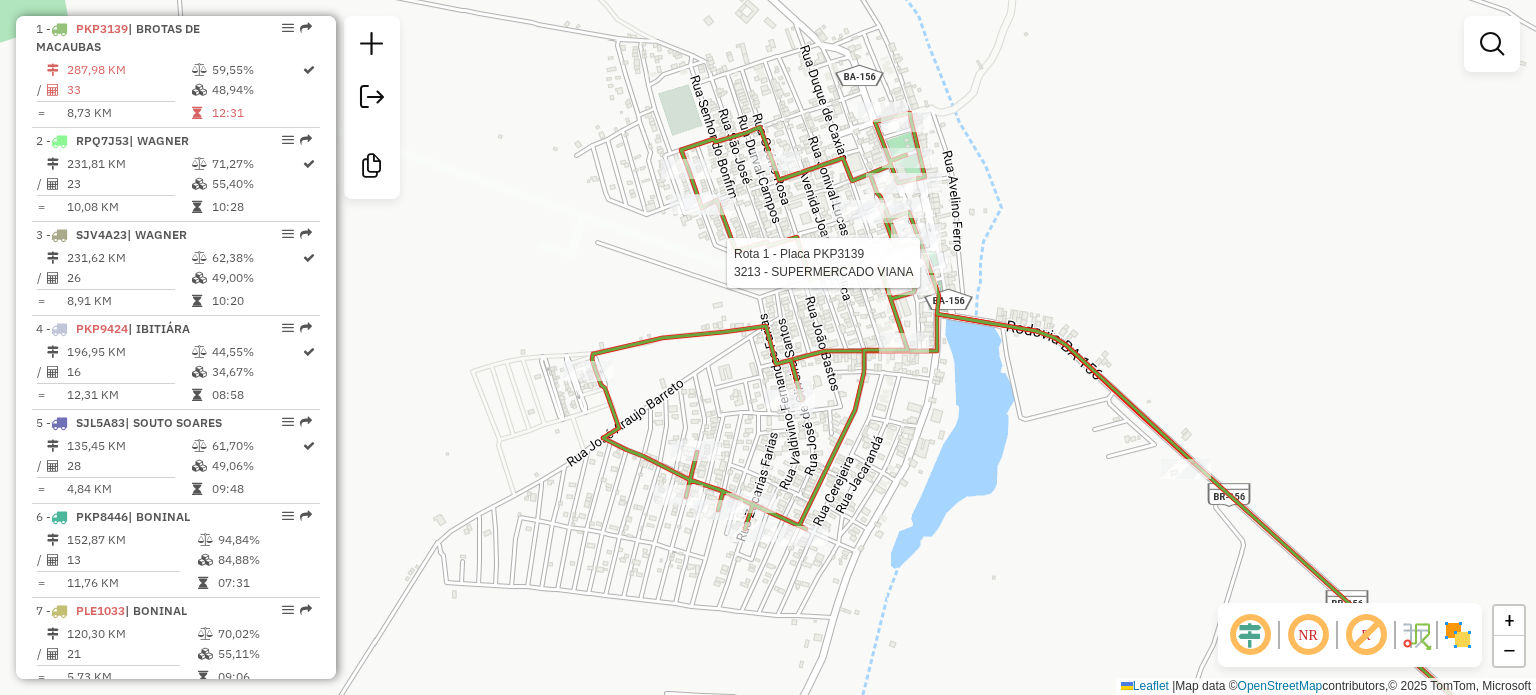 select on "**********" 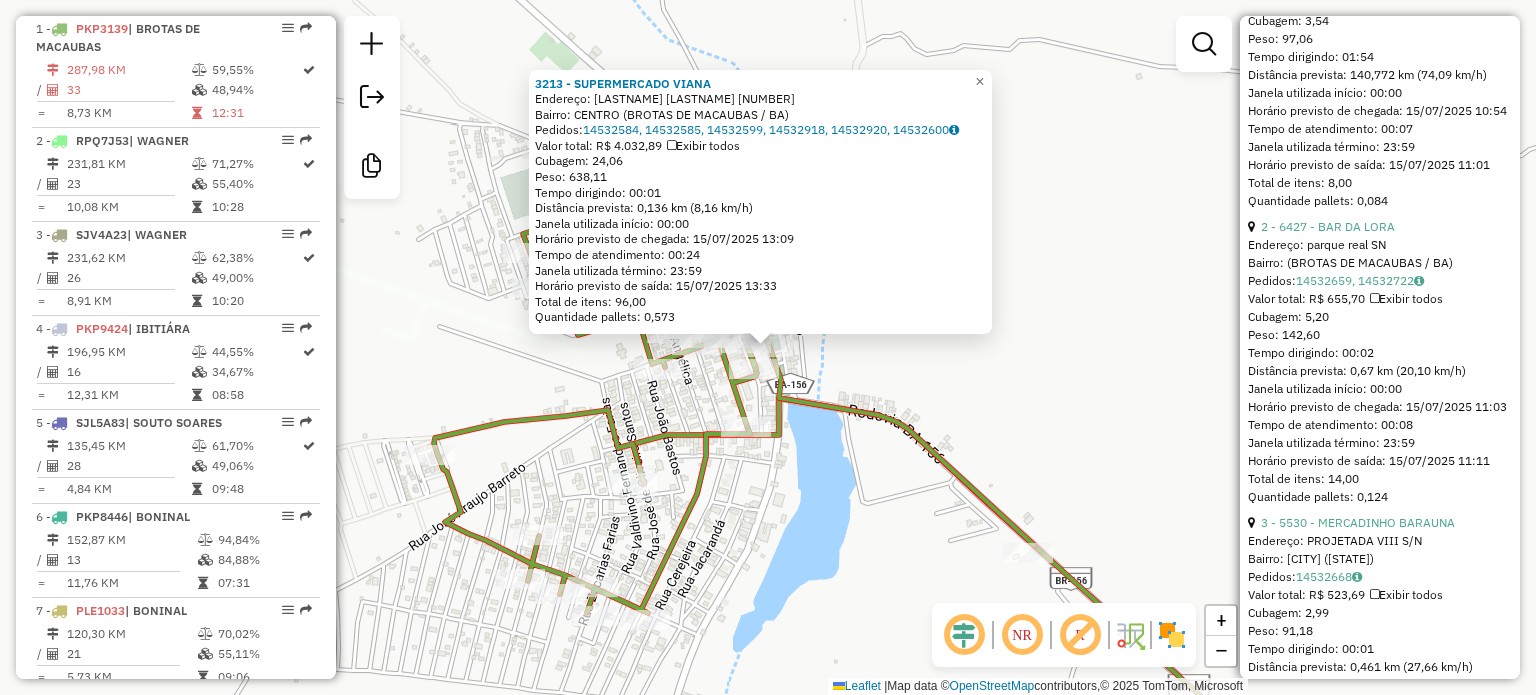 scroll, scrollTop: 1100, scrollLeft: 0, axis: vertical 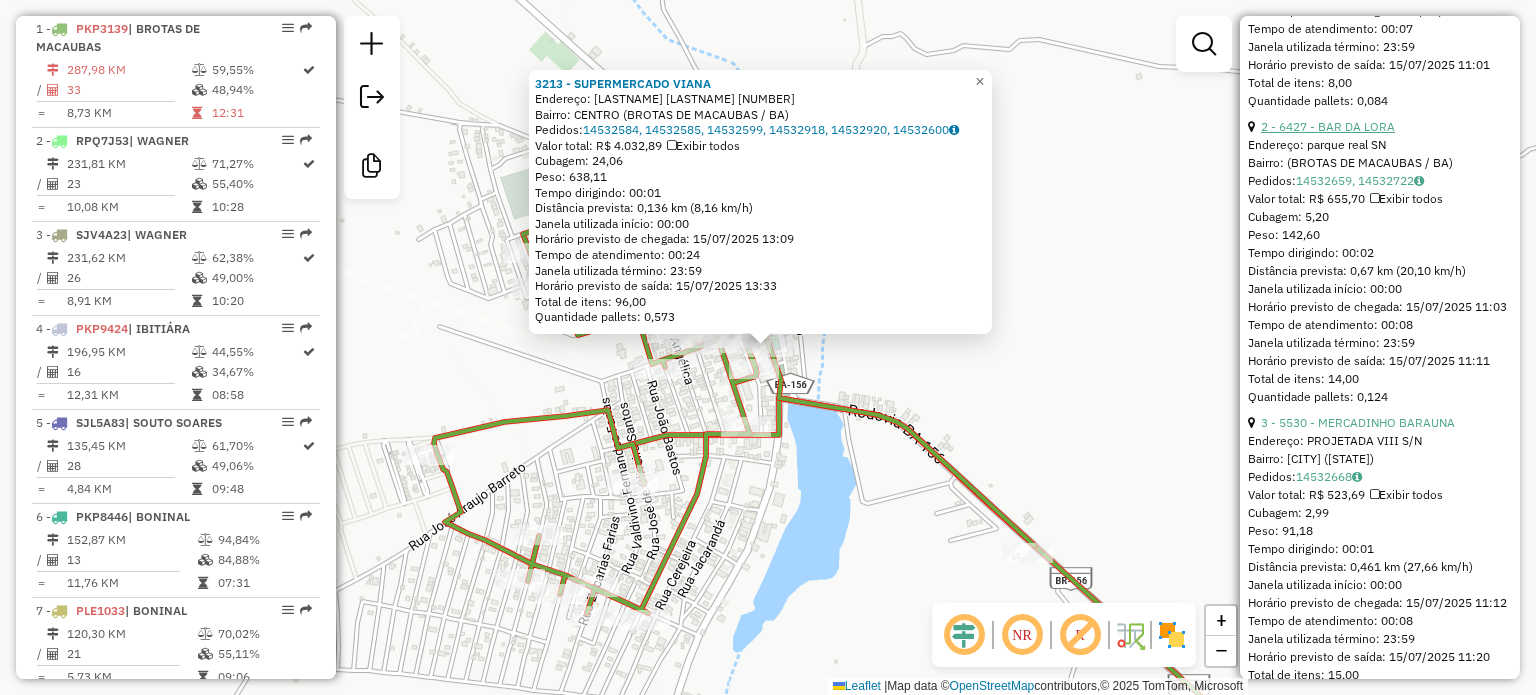 click on "2 - 6427 - BAR DA LORA" at bounding box center [1328, 126] 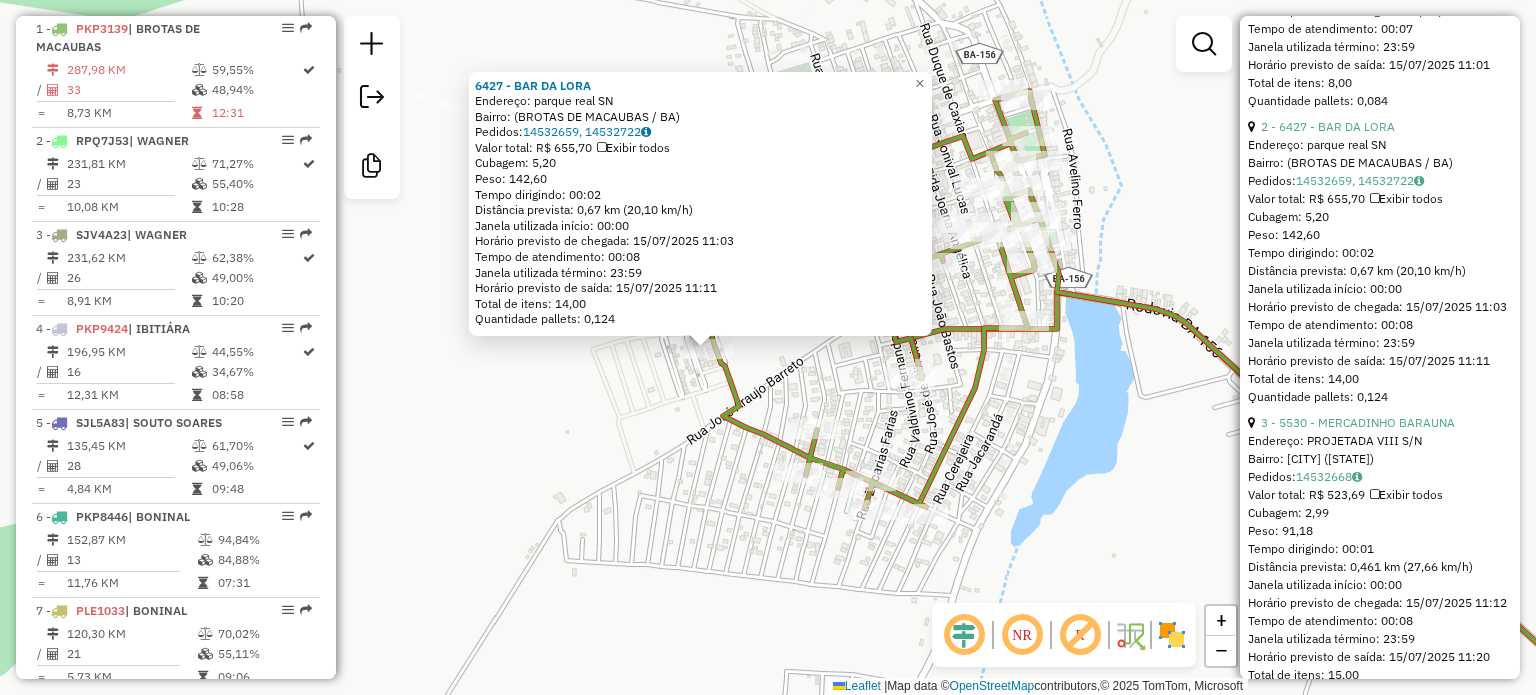 drag, startPoint x: 1092, startPoint y: 418, endPoint x: 1032, endPoint y: 419, distance: 60.00833 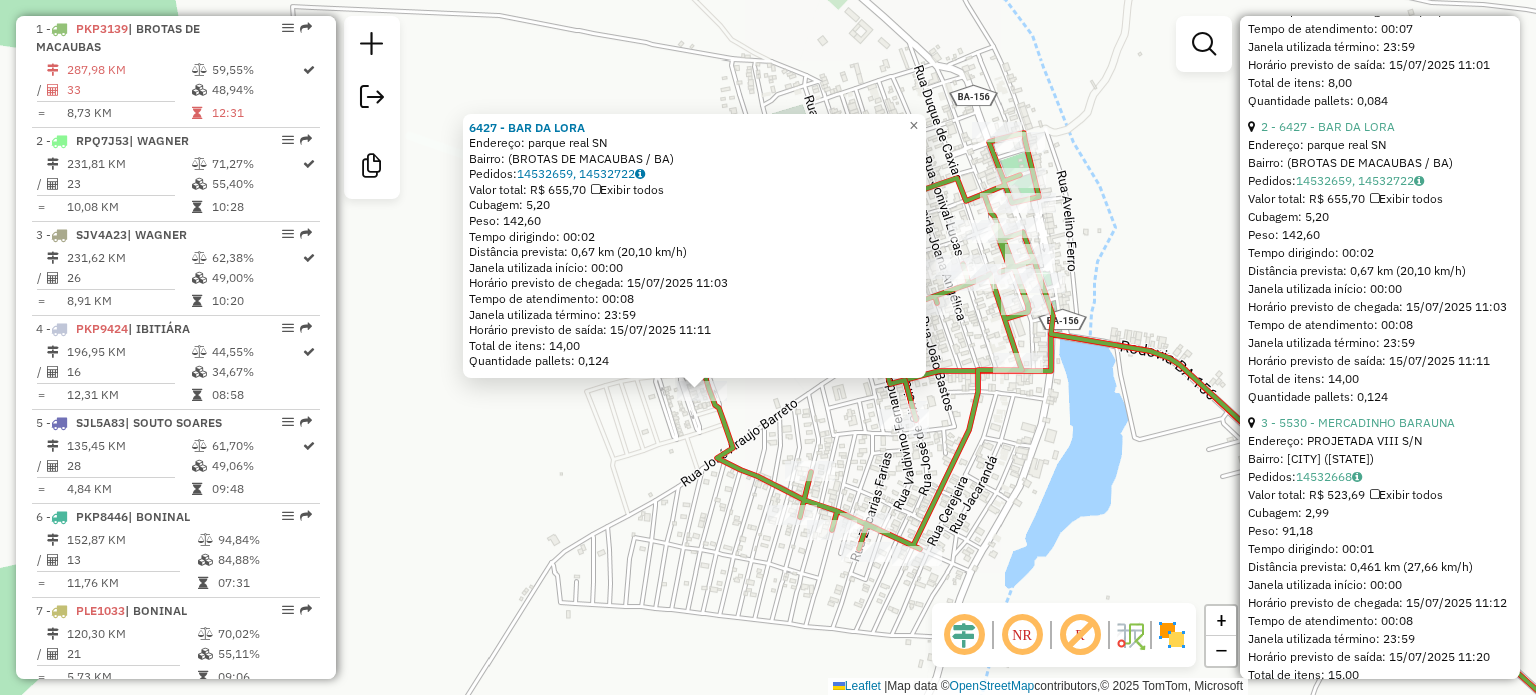 drag, startPoint x: 1043, startPoint y: 403, endPoint x: 1036, endPoint y: 445, distance: 42.579338 